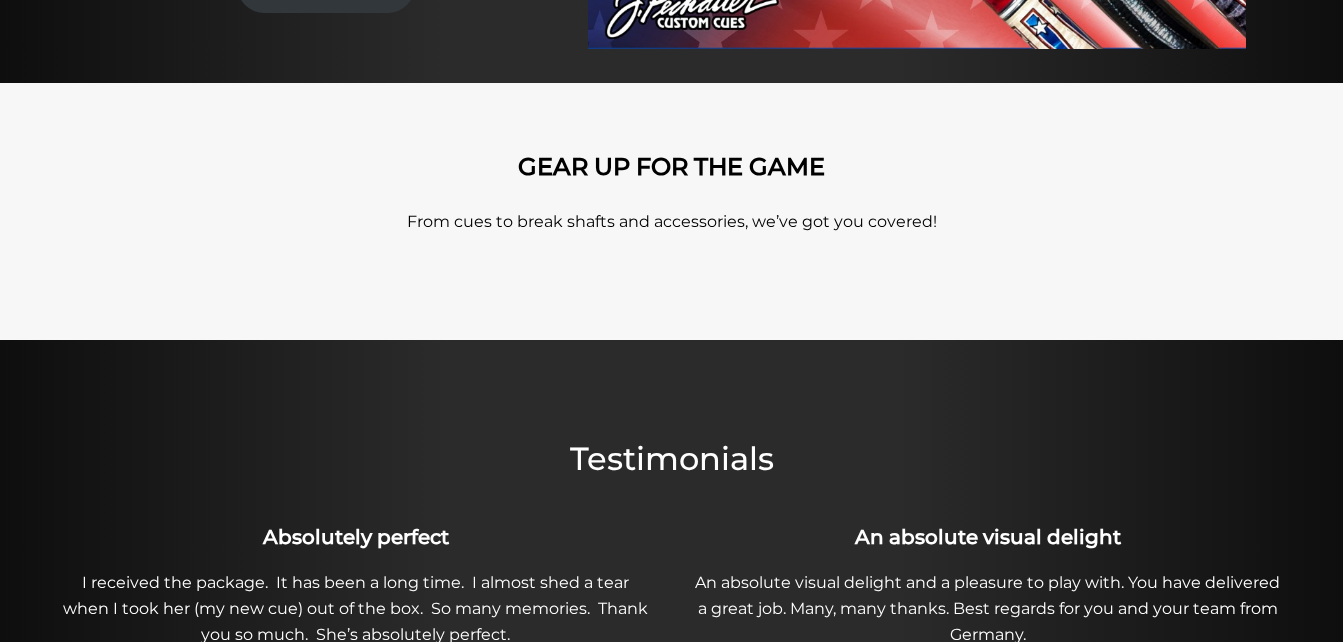 scroll, scrollTop: 0, scrollLeft: 0, axis: both 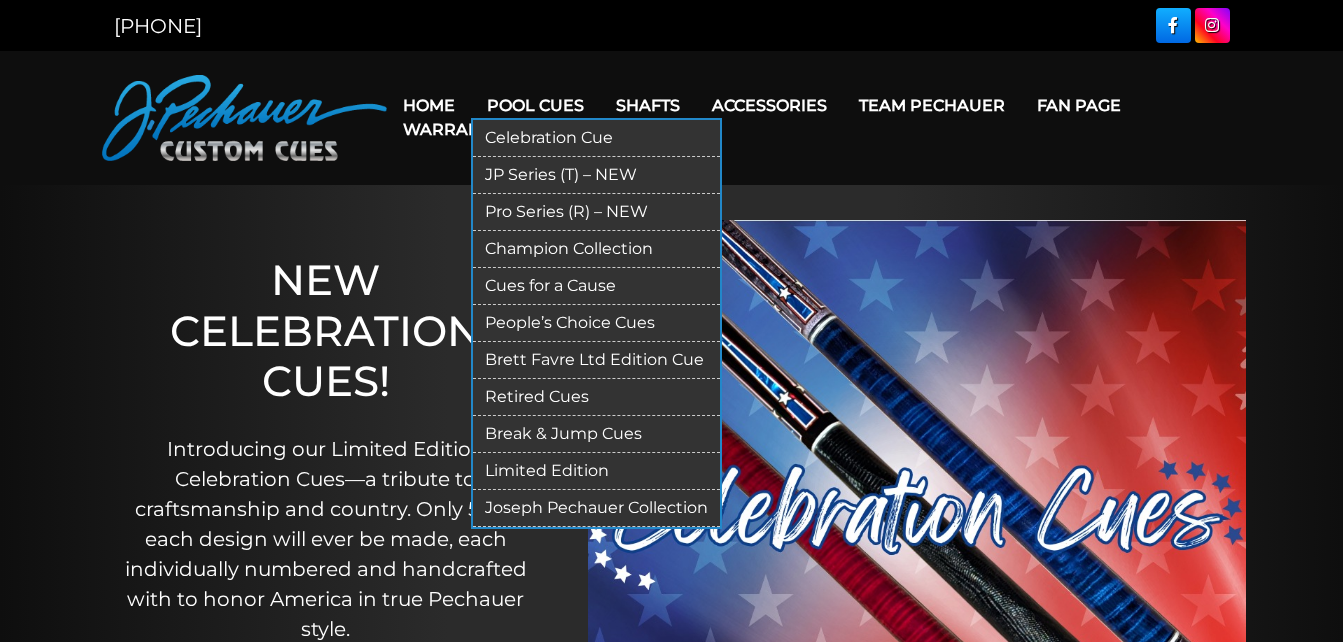 click on "Celebration Cue" at bounding box center [596, 138] 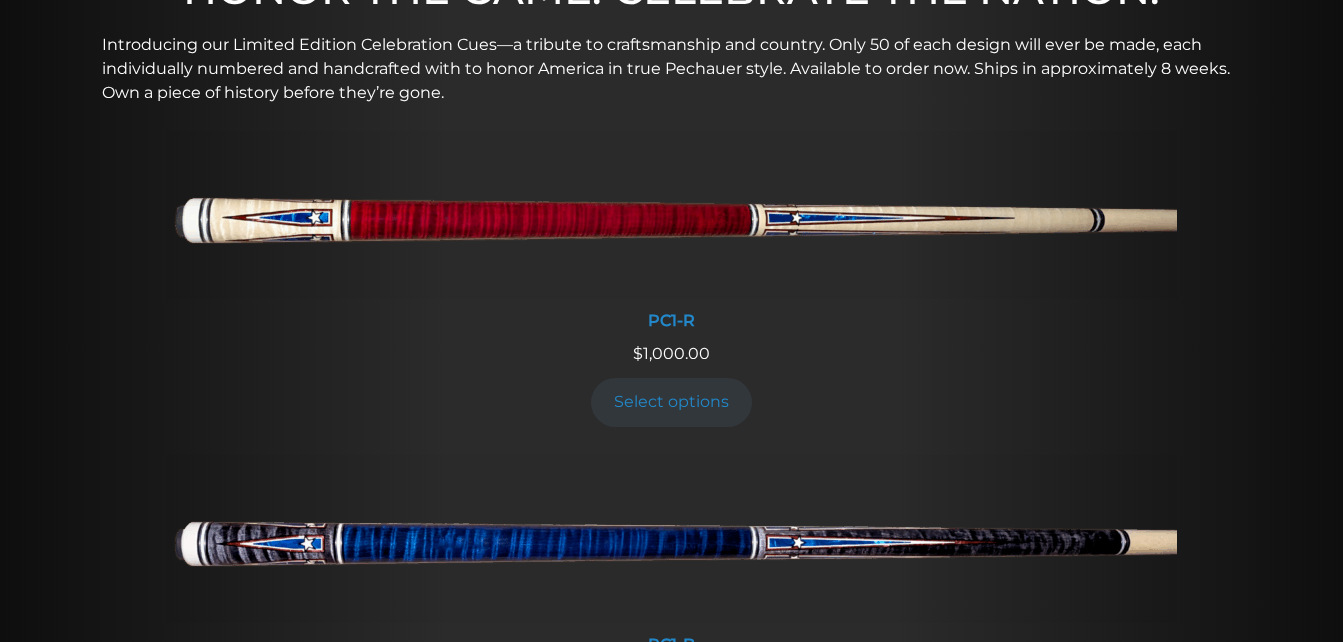 scroll, scrollTop: 667, scrollLeft: 0, axis: vertical 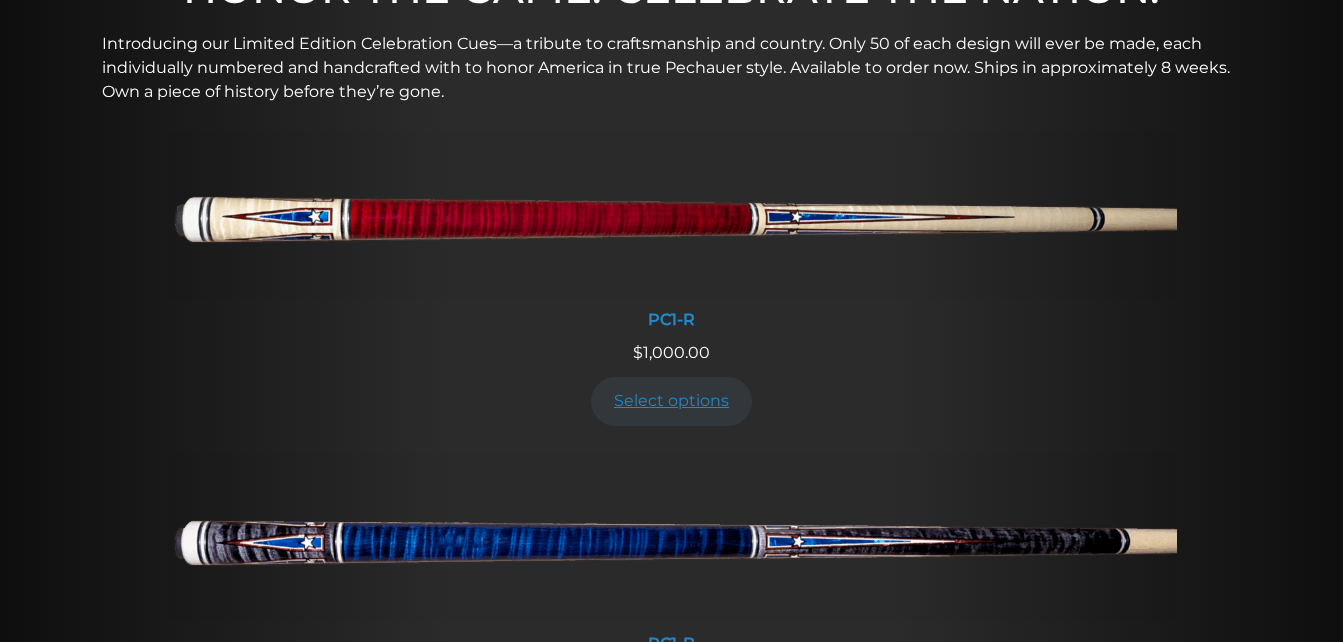 click on "Select options" at bounding box center [672, 401] 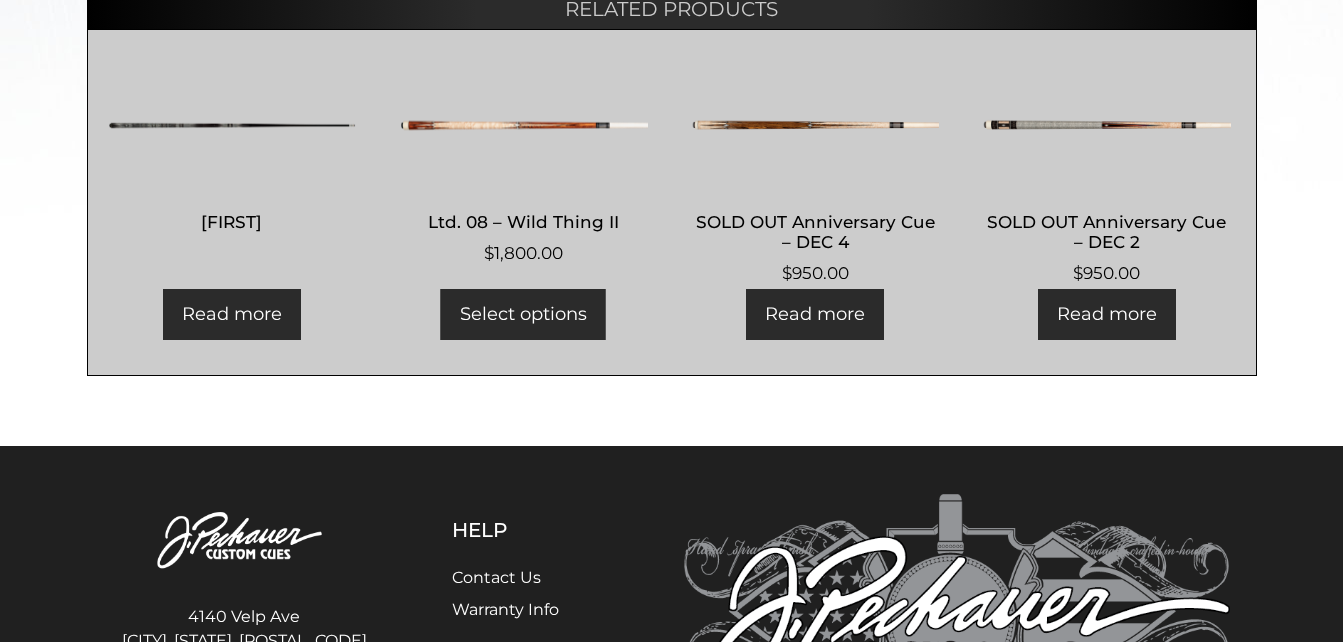 scroll, scrollTop: 926, scrollLeft: 0, axis: vertical 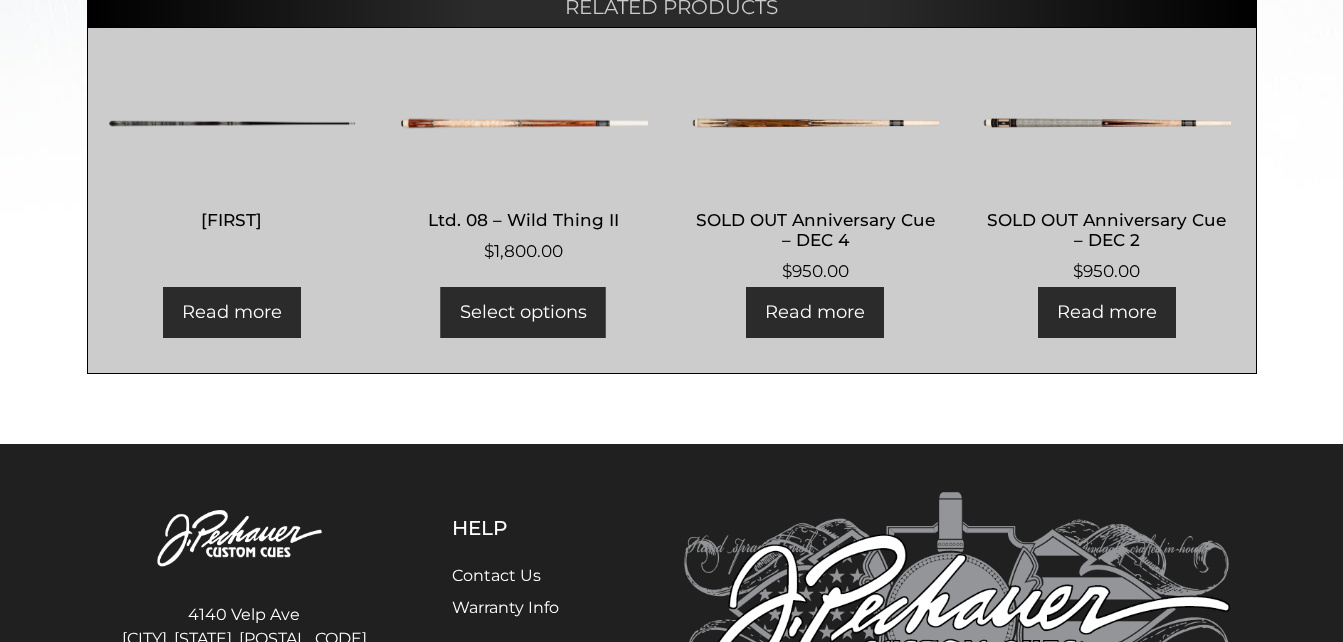 click on "Select options" at bounding box center (523, 312) 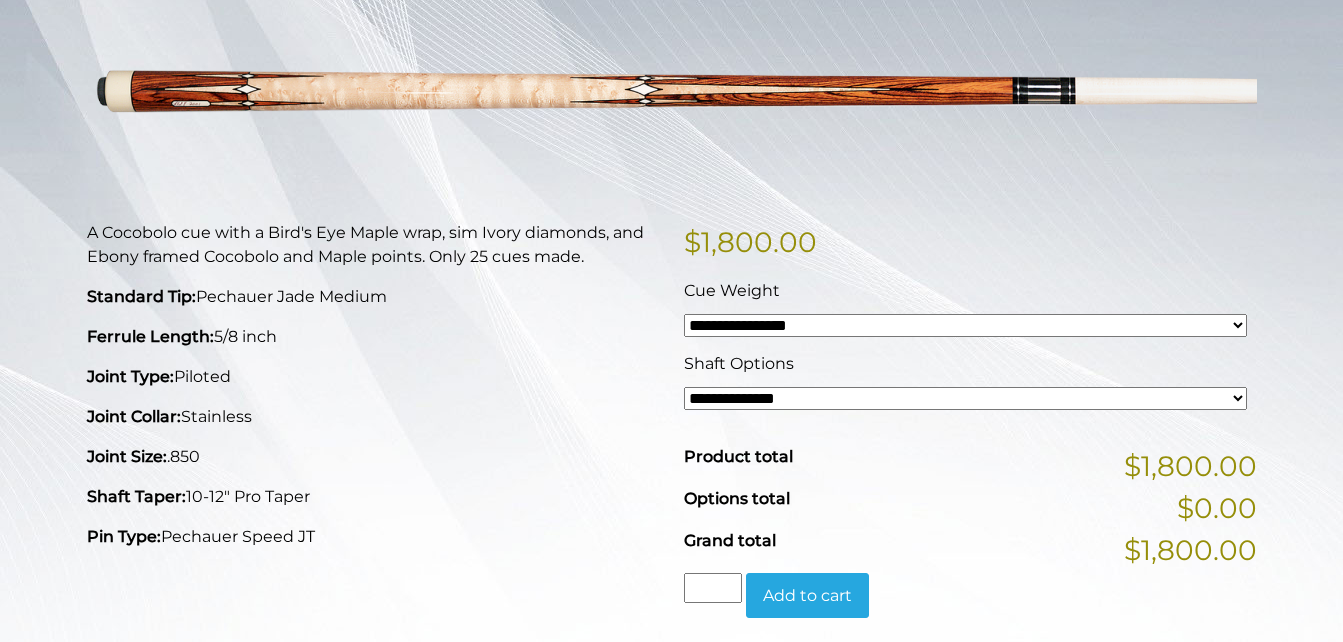 scroll, scrollTop: 300, scrollLeft: 0, axis: vertical 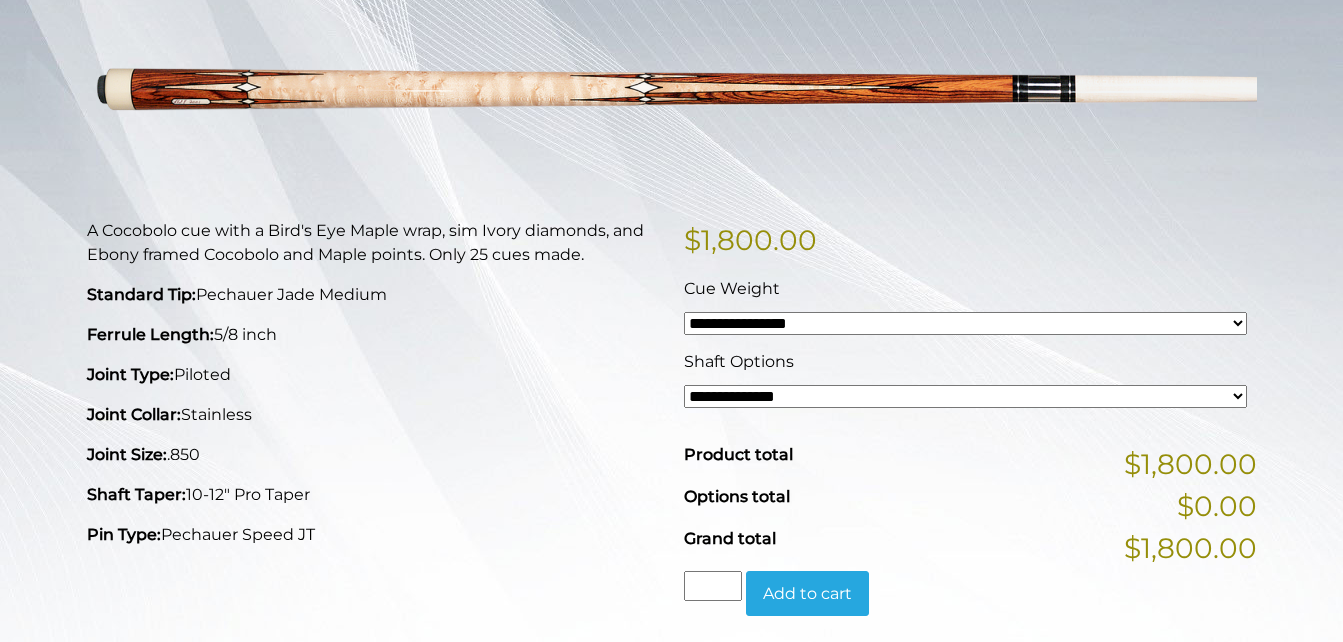 click on "**********" at bounding box center (965, 396) 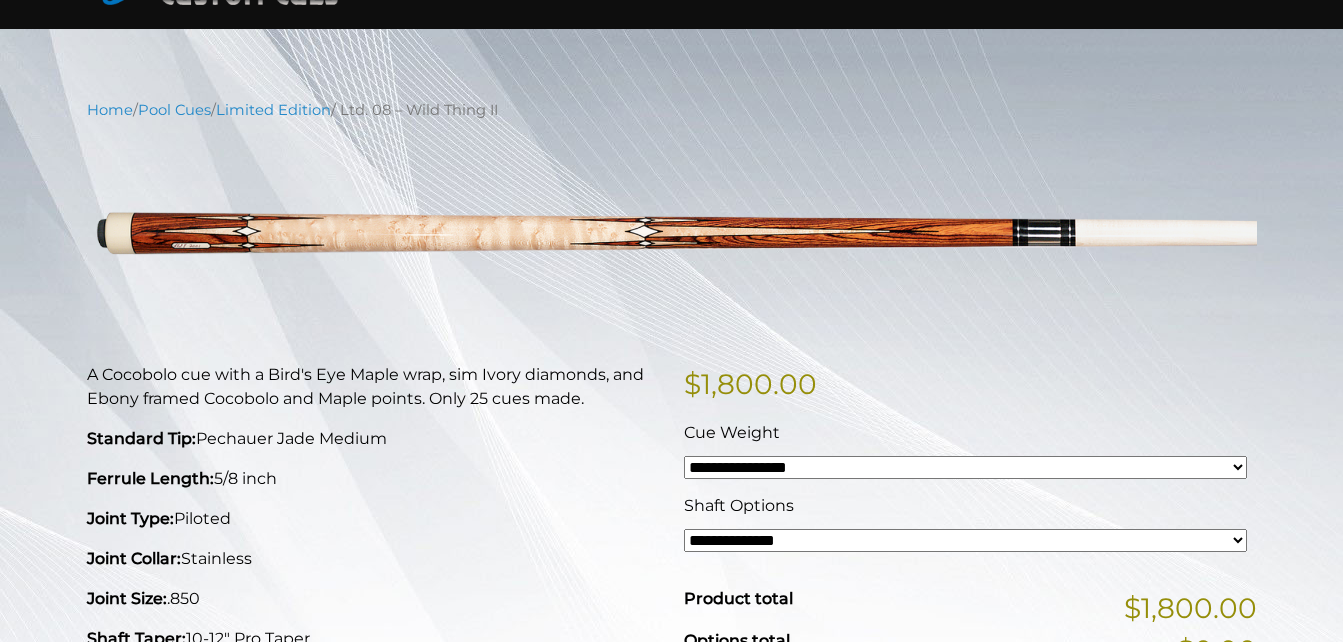 scroll, scrollTop: 74, scrollLeft: 0, axis: vertical 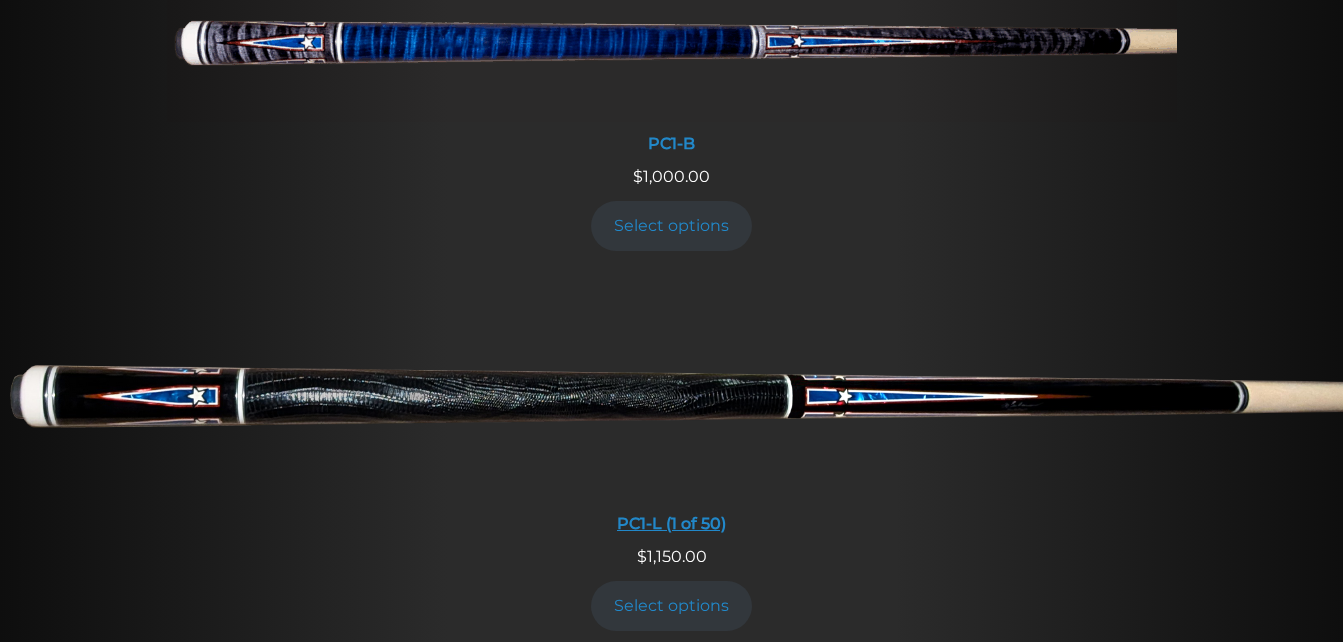 click at bounding box center (671, 390) 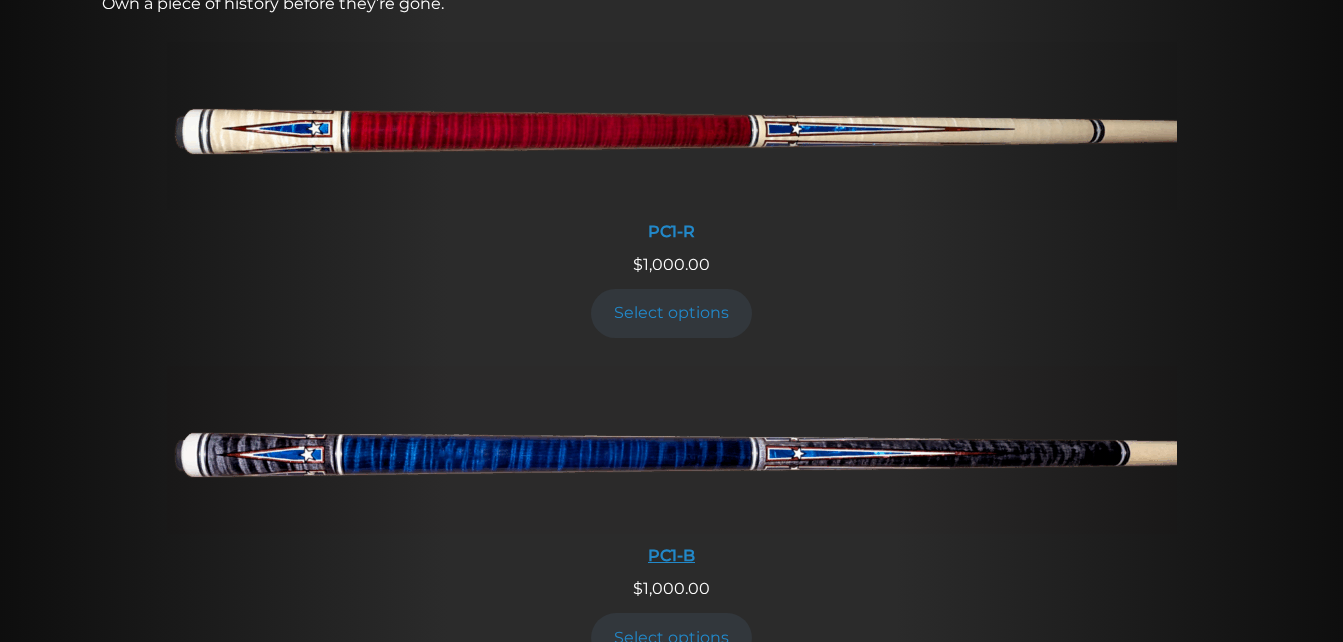 scroll, scrollTop: 754, scrollLeft: 0, axis: vertical 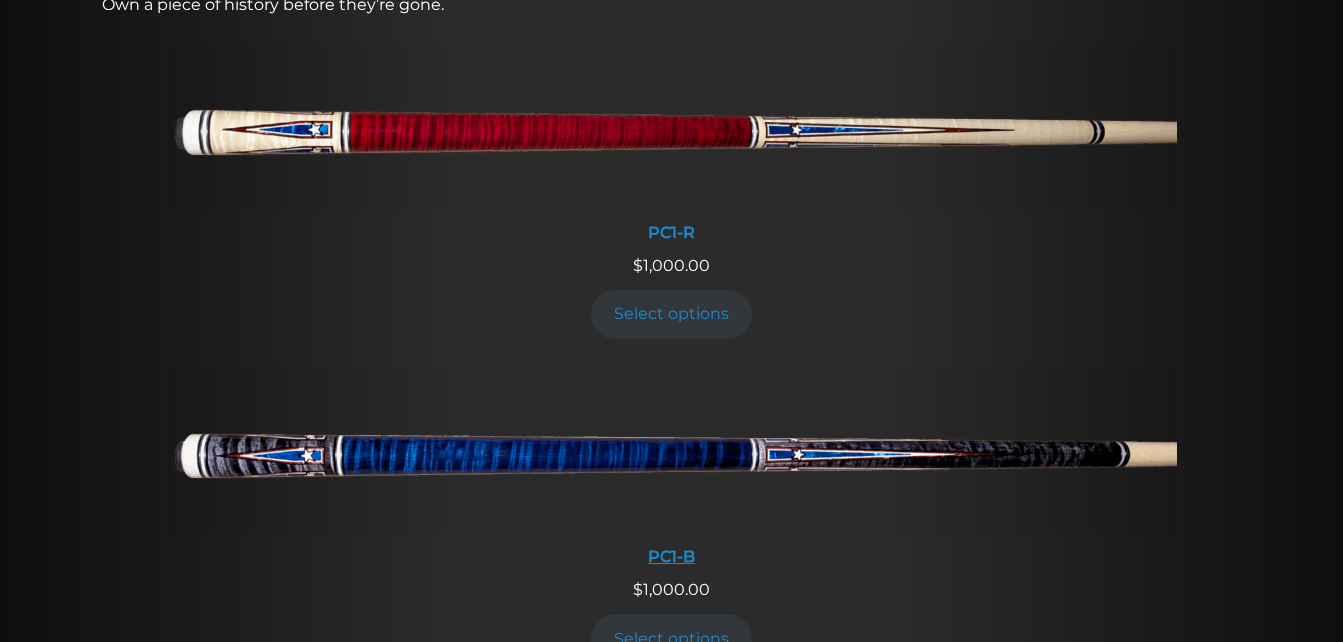 click at bounding box center [672, 451] 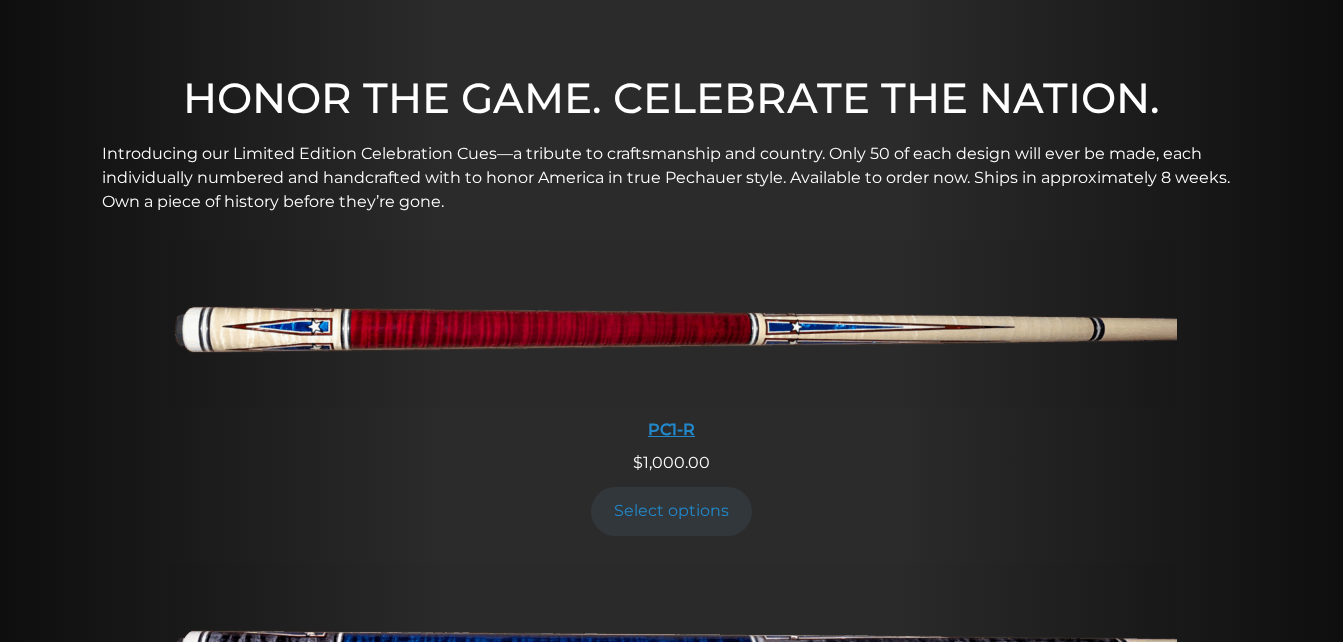 scroll, scrollTop: 554, scrollLeft: 0, axis: vertical 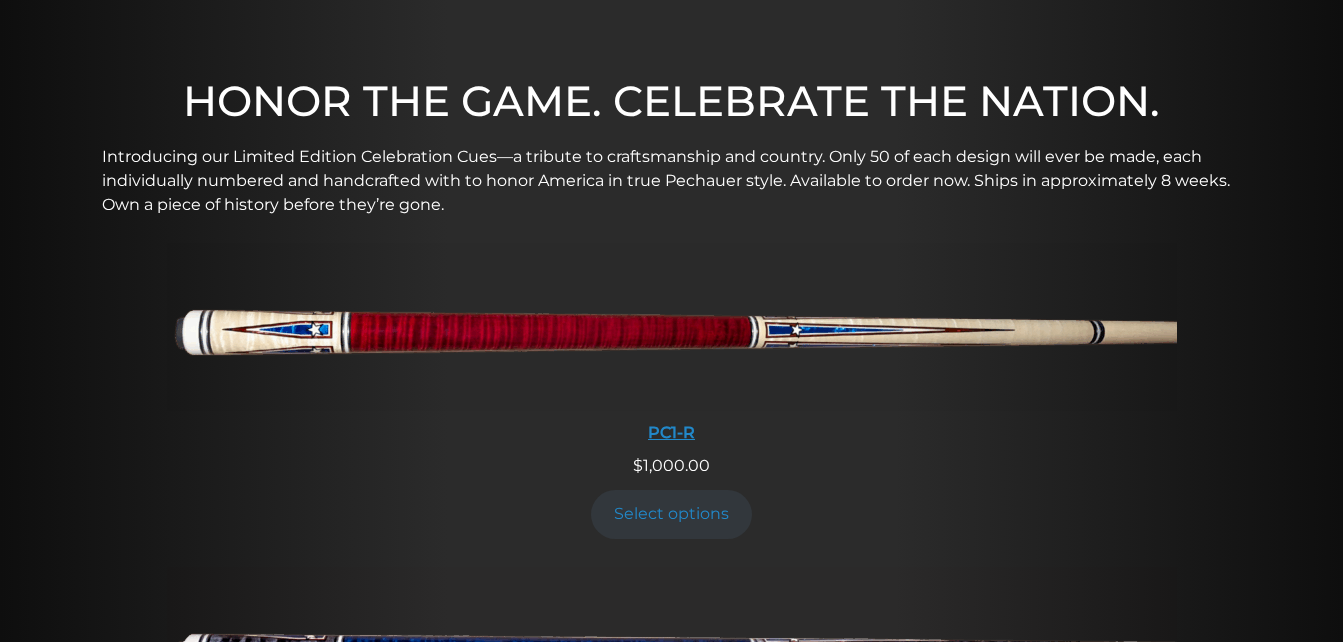 click at bounding box center (672, 327) 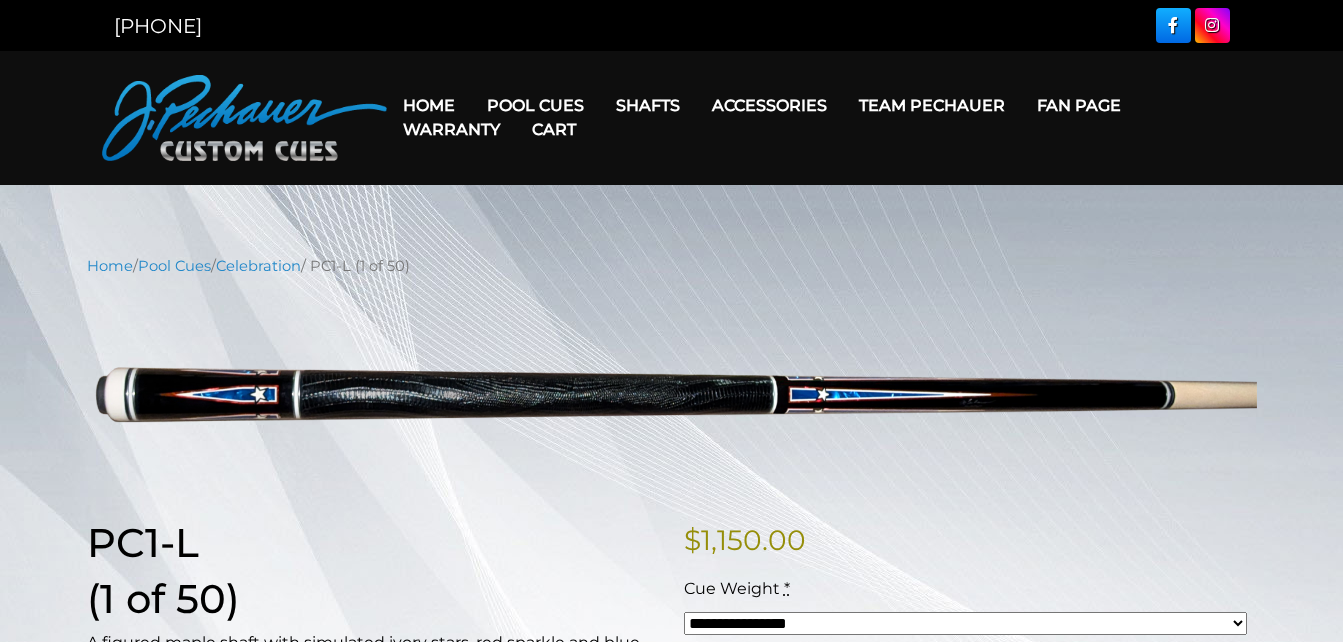 scroll, scrollTop: 0, scrollLeft: 0, axis: both 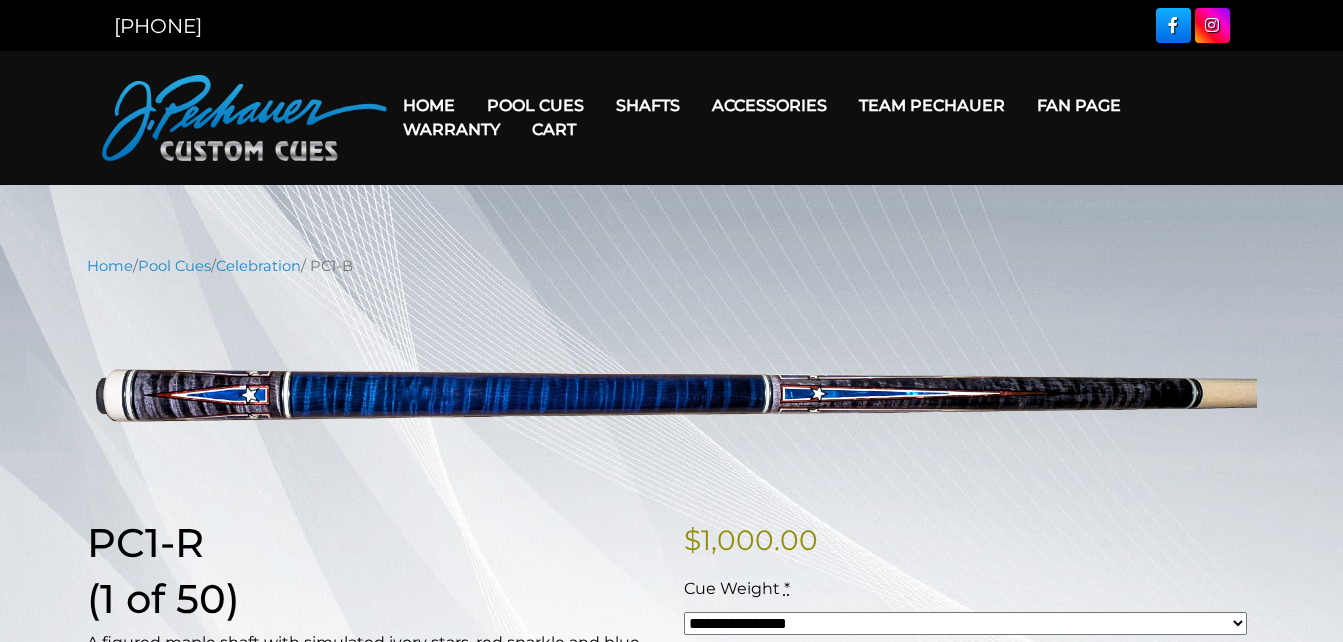 click on "Home  /  Pool Cues  /  Celebration  / PC1-B" at bounding box center (672, 266) 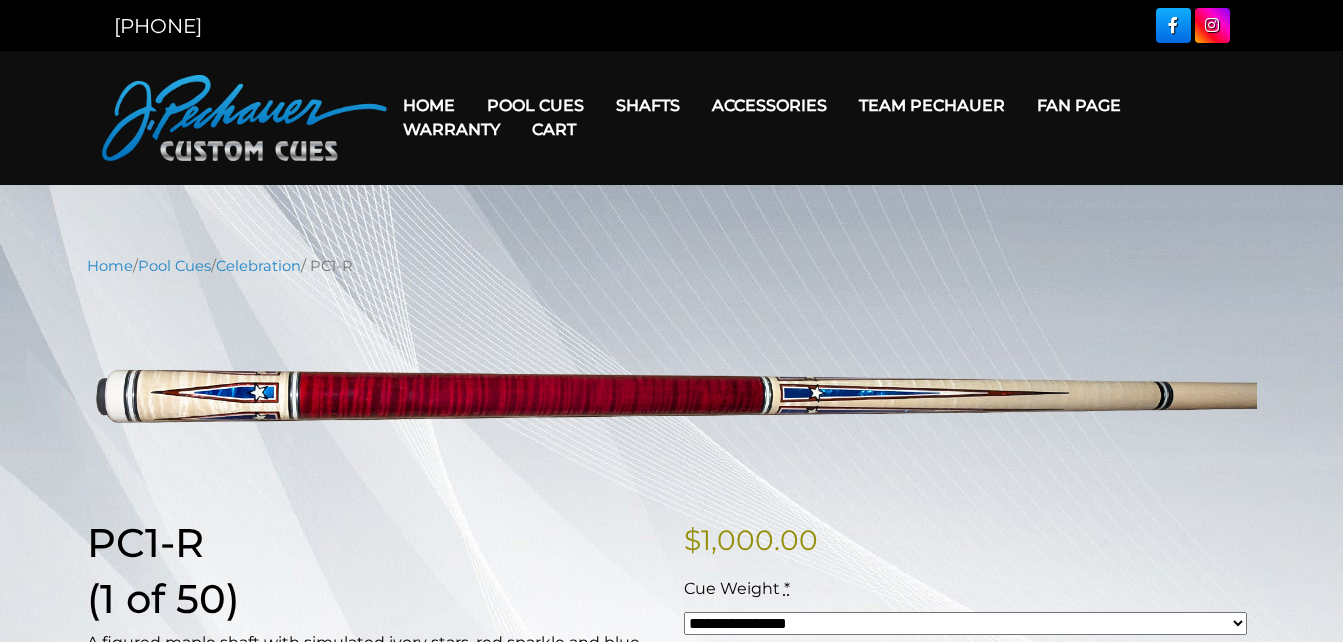 scroll, scrollTop: 0, scrollLeft: 0, axis: both 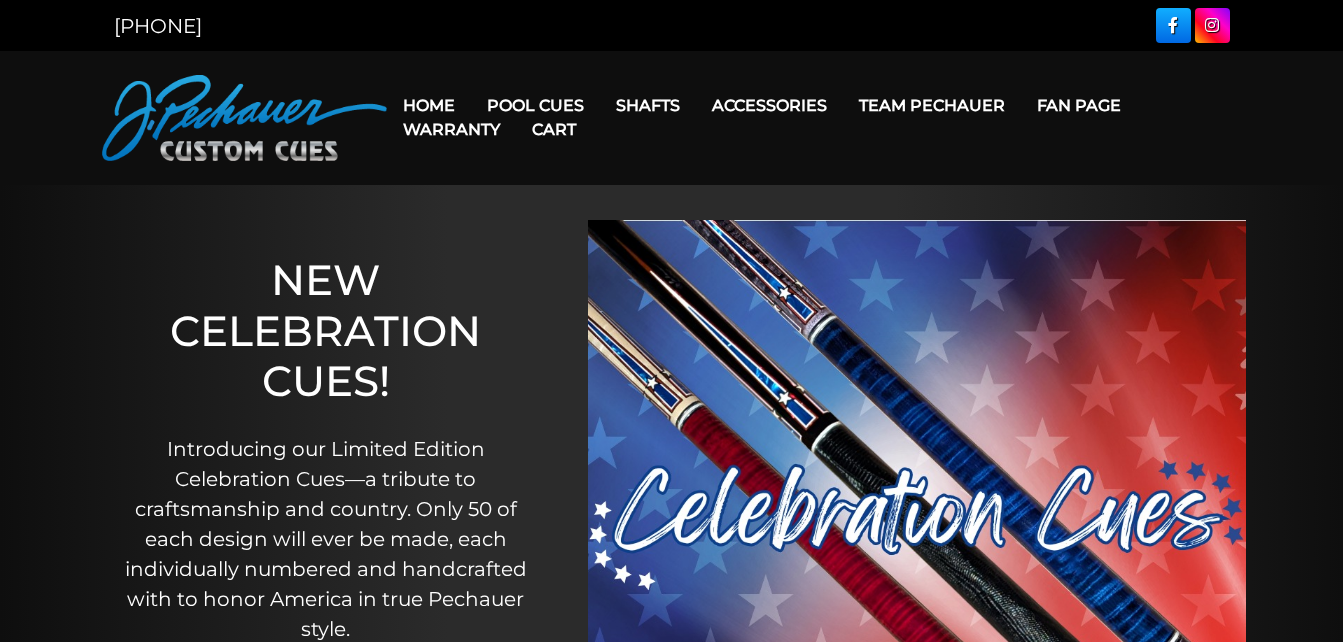 click on "Cart" at bounding box center (554, 129) 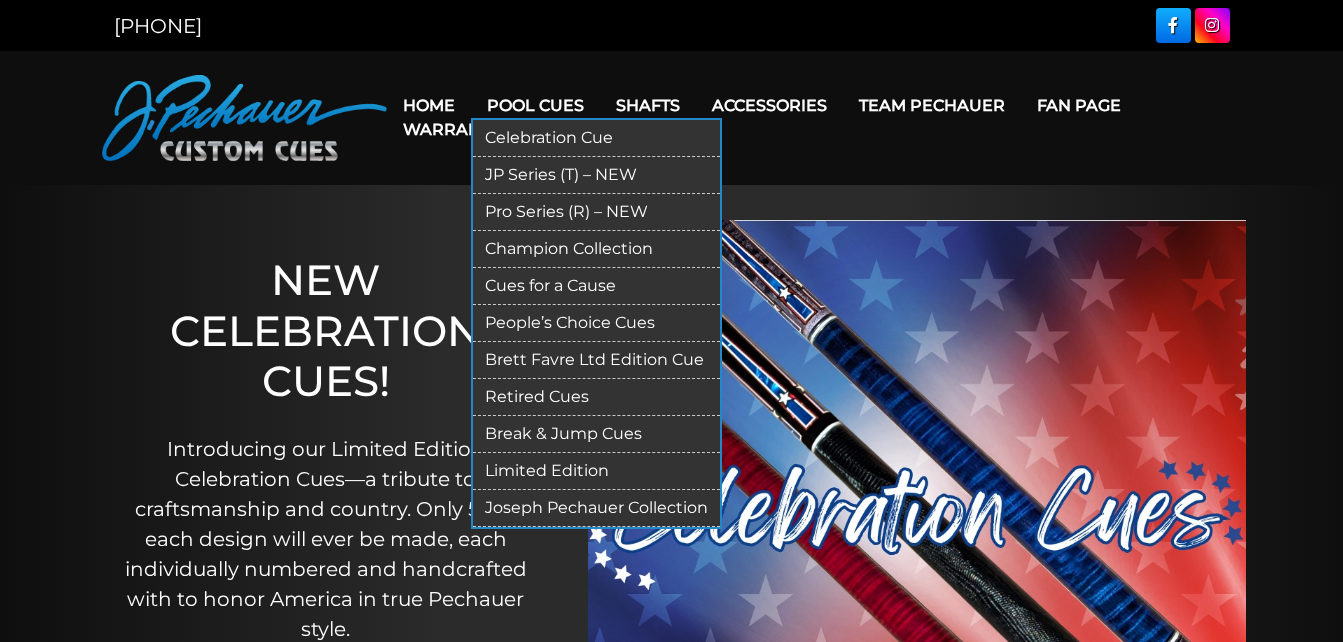 click on "Champion Collection" at bounding box center (596, 249) 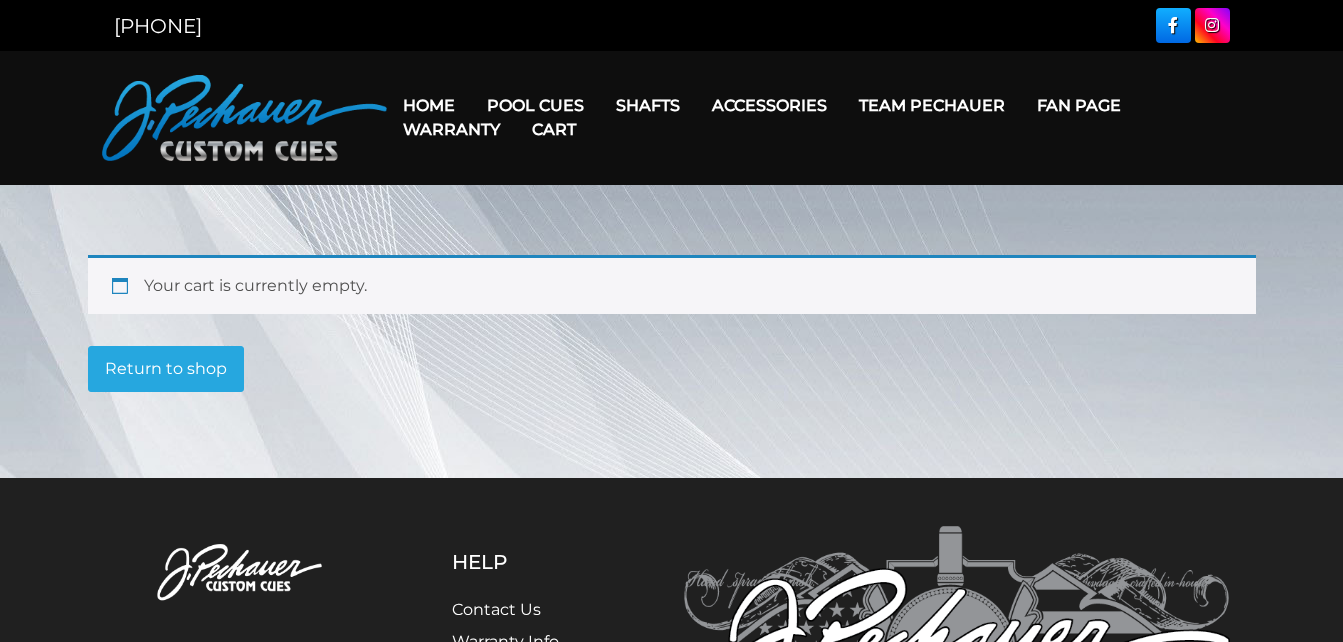 scroll, scrollTop: 0, scrollLeft: 0, axis: both 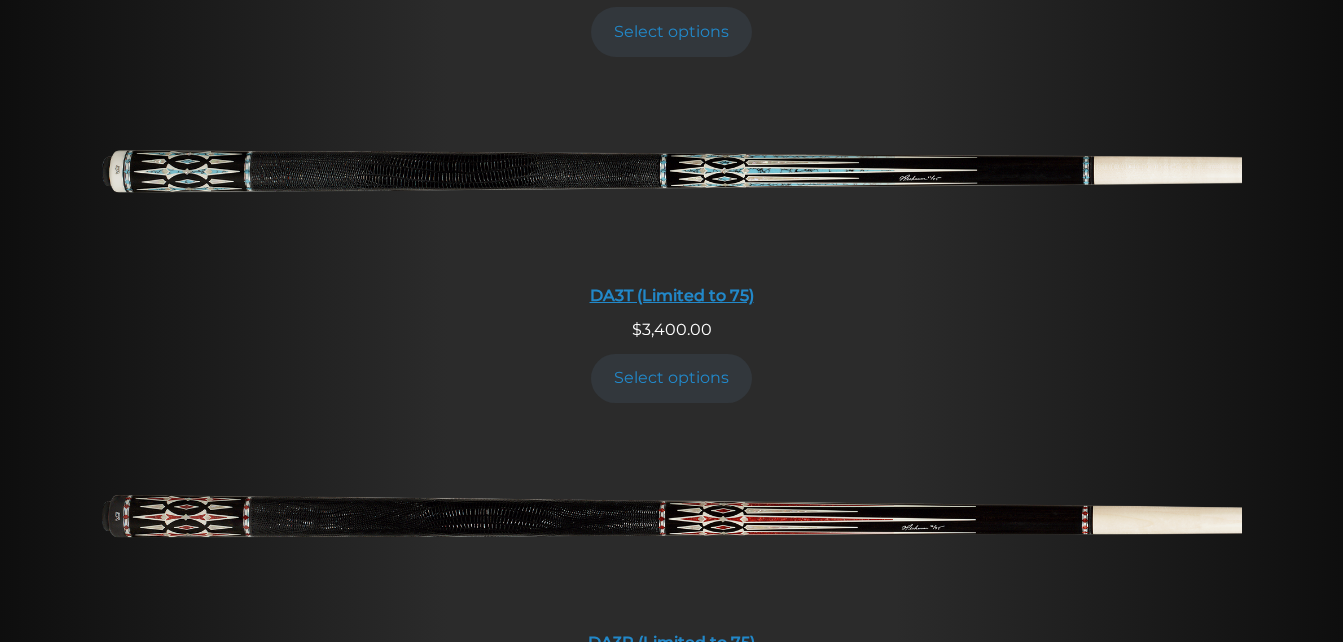 click at bounding box center (672, 180) 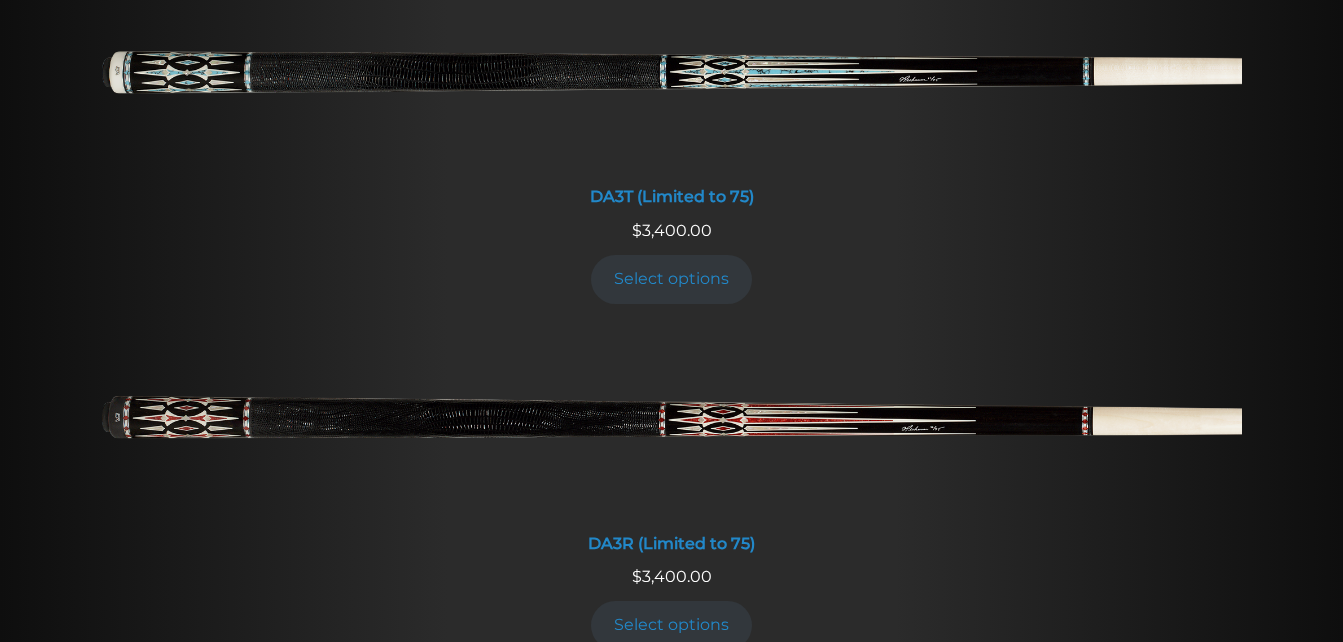 scroll, scrollTop: 3457, scrollLeft: 0, axis: vertical 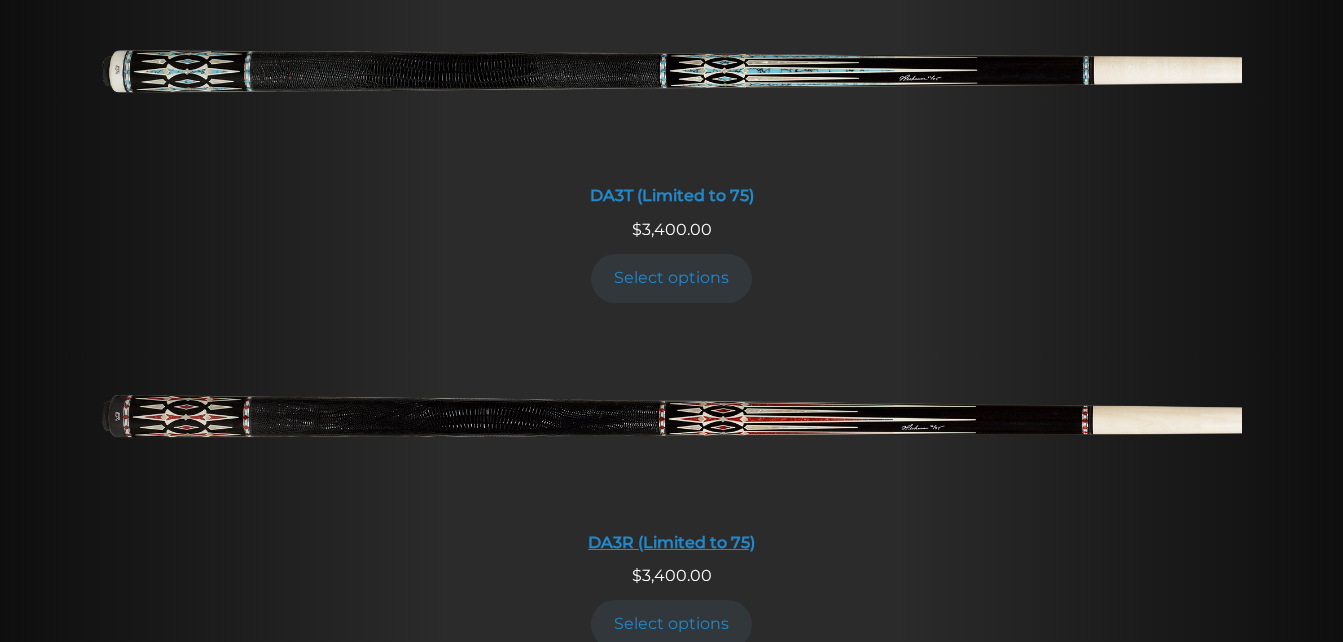 click at bounding box center (672, 426) 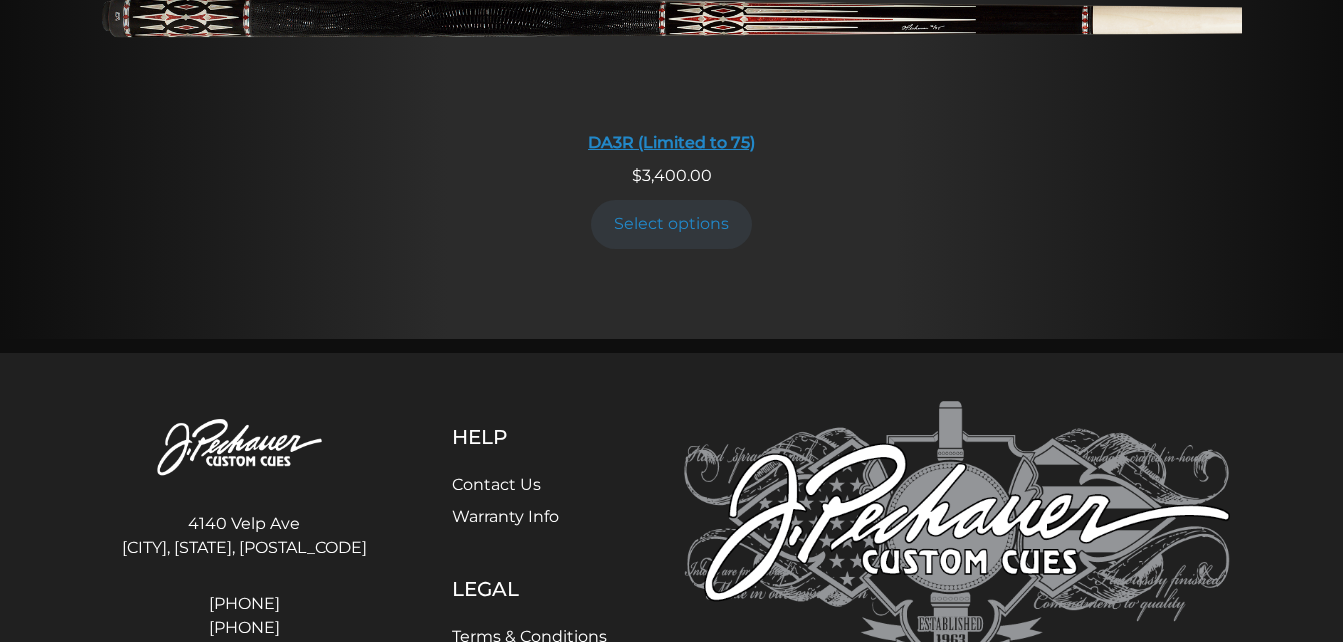 scroll, scrollTop: 4031, scrollLeft: 0, axis: vertical 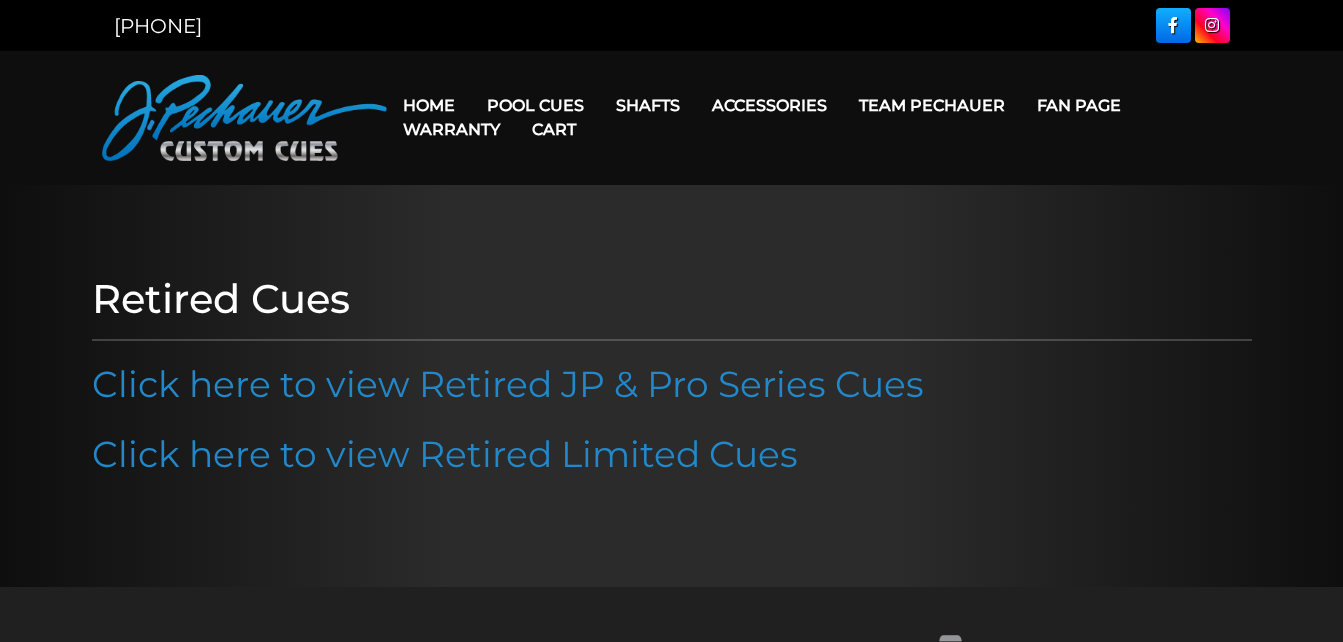 click on "We're updating our online ordering! Online ordering is currently under maintenance. For sales inquiries or questions, please email us at sales@example.com or call us at [PHONE]. Thank you for your patience — we’ll be back soon!
[PHONE]
MENU
Home
Pool Cues
Celebration Cue
JP Series (T) – NEW
Pro Series (R) – NEW
Champion Collection" at bounding box center [671, 525] 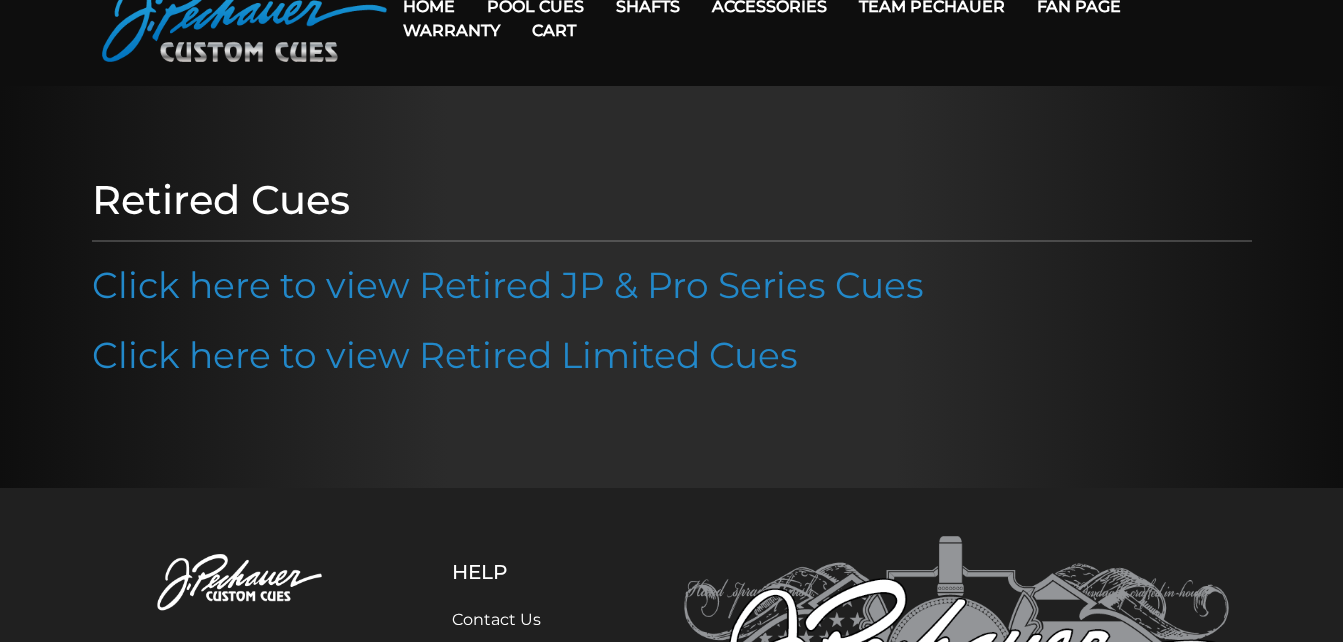 scroll, scrollTop: 100, scrollLeft: 0, axis: vertical 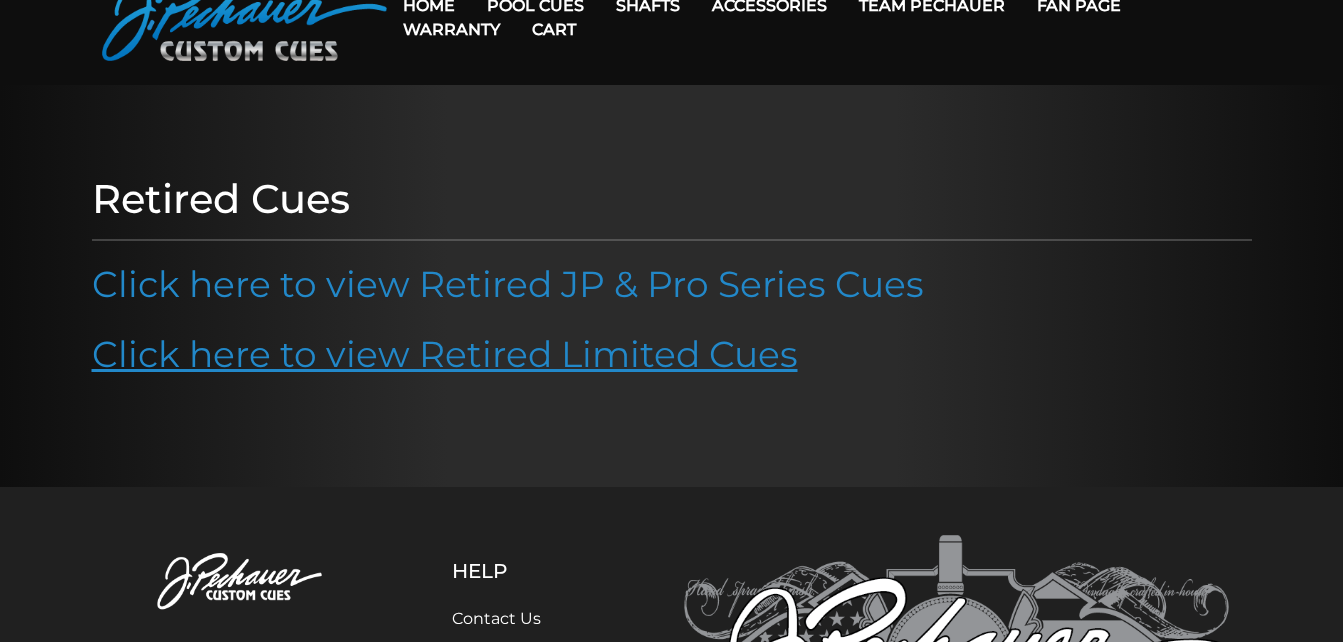 click on "Click here to view Retired Limited Cues" at bounding box center (445, 354) 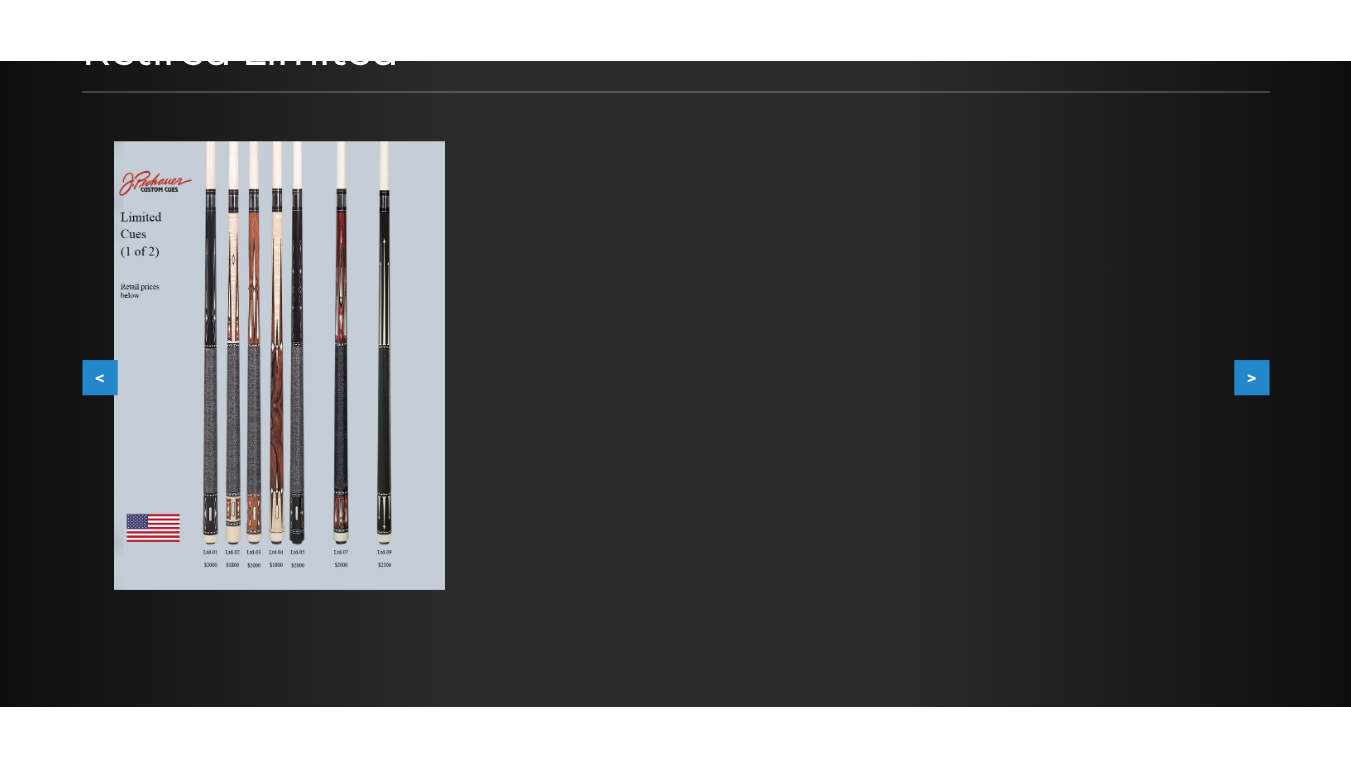 scroll, scrollTop: 300, scrollLeft: 0, axis: vertical 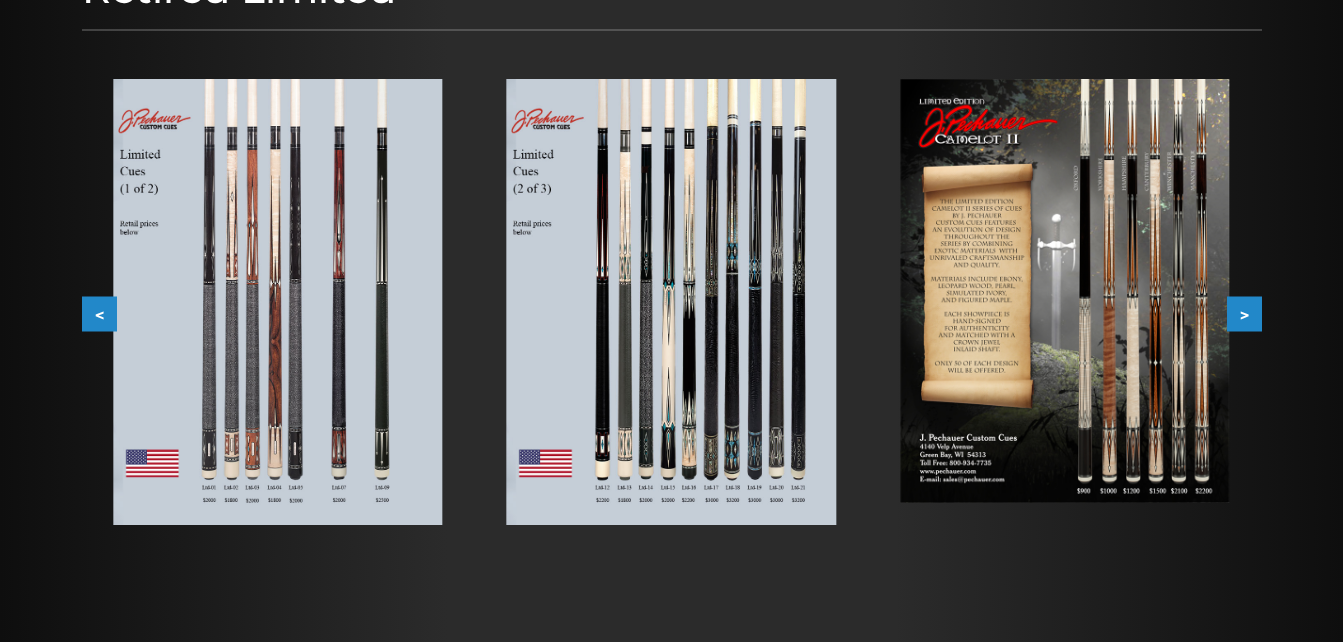 click at bounding box center [277, 302] 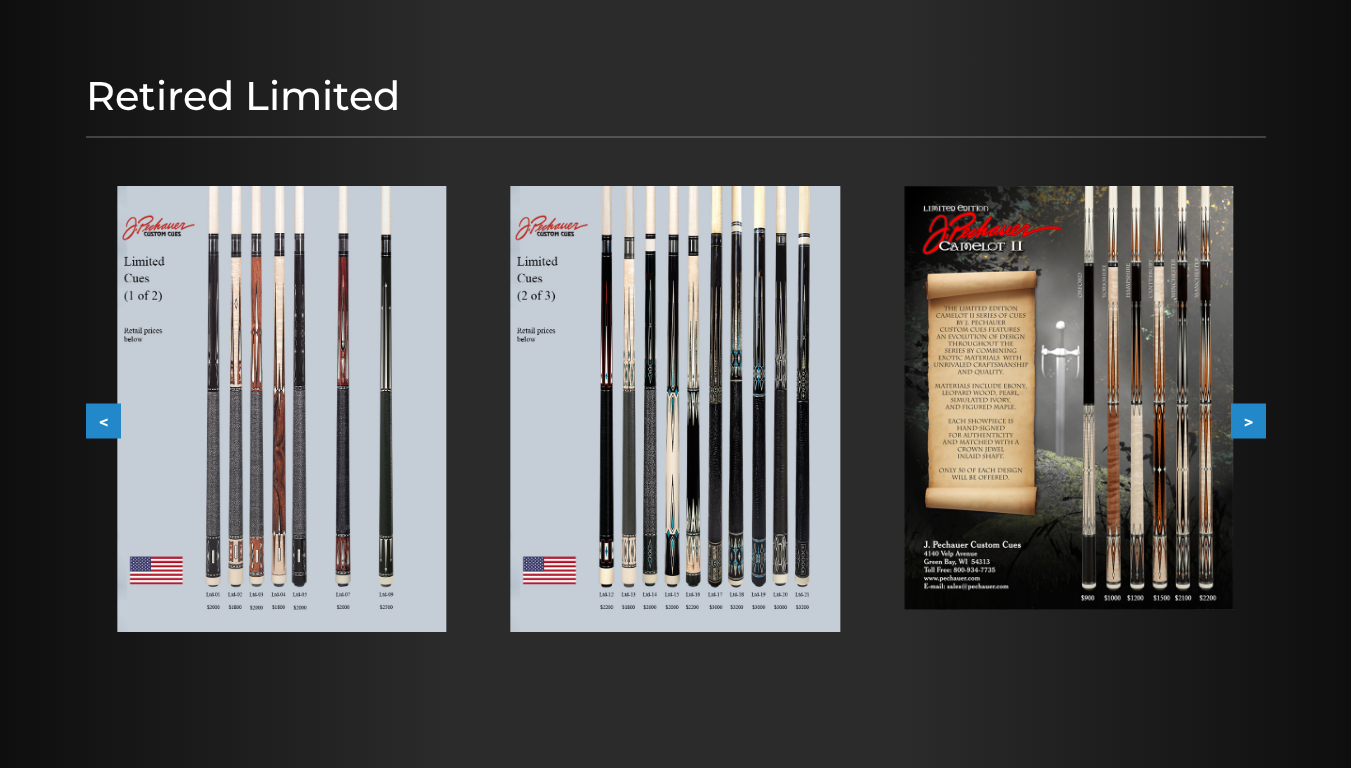 scroll, scrollTop: 200, scrollLeft: 0, axis: vertical 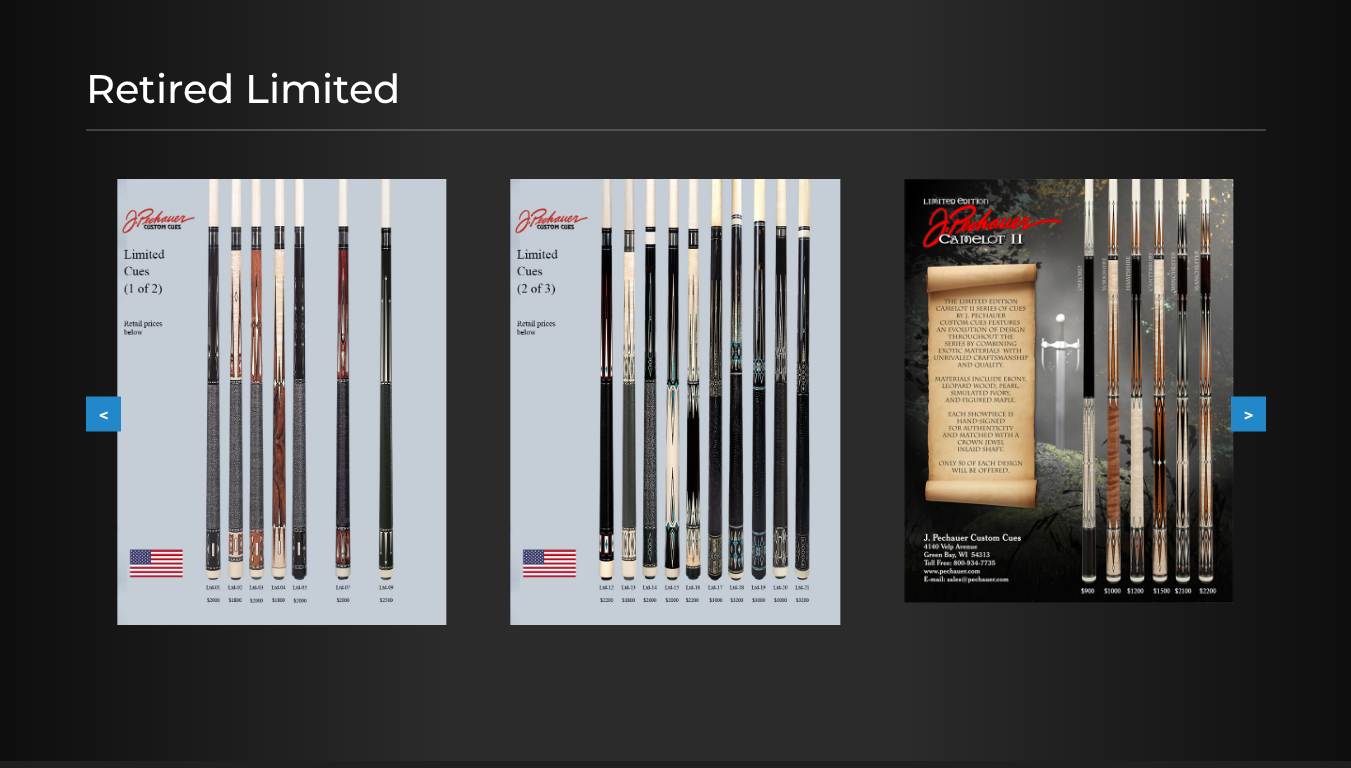 click at bounding box center (281, 402) 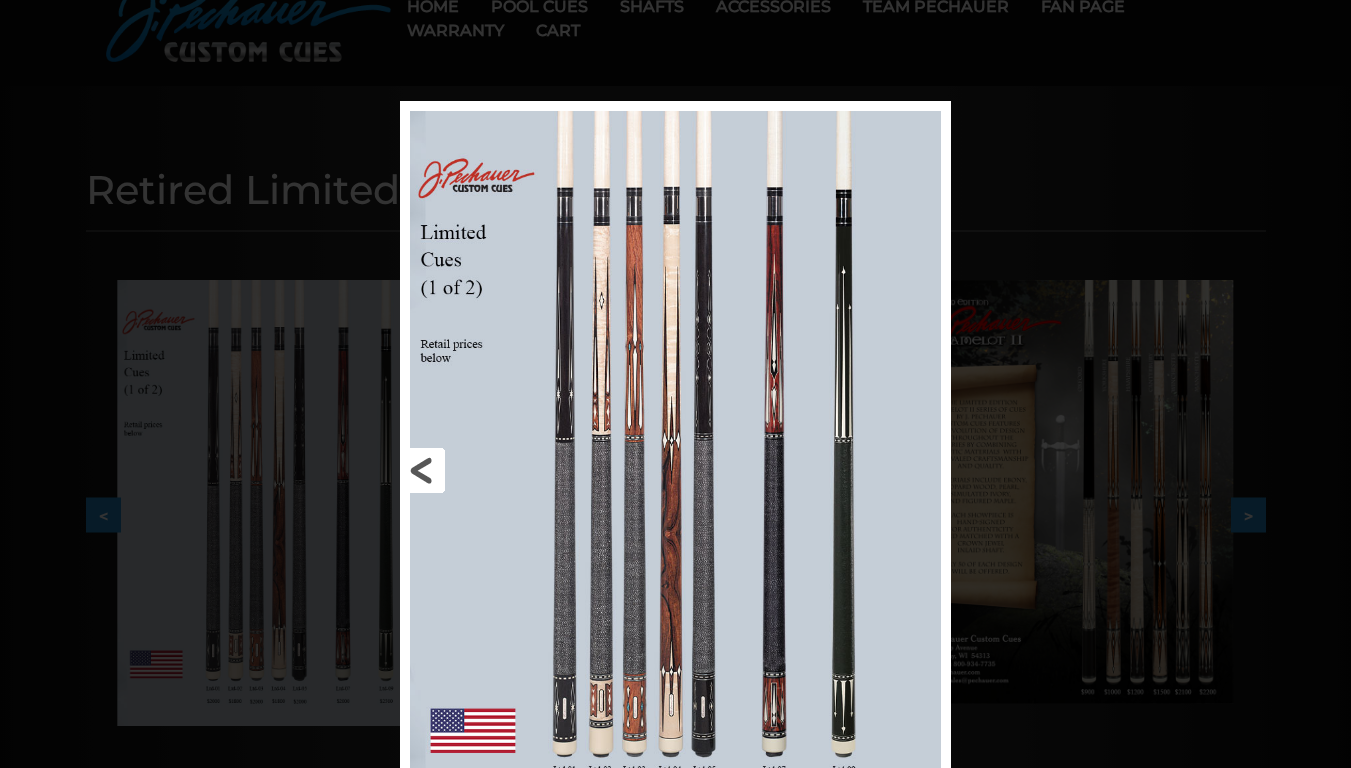 scroll, scrollTop: 100, scrollLeft: 0, axis: vertical 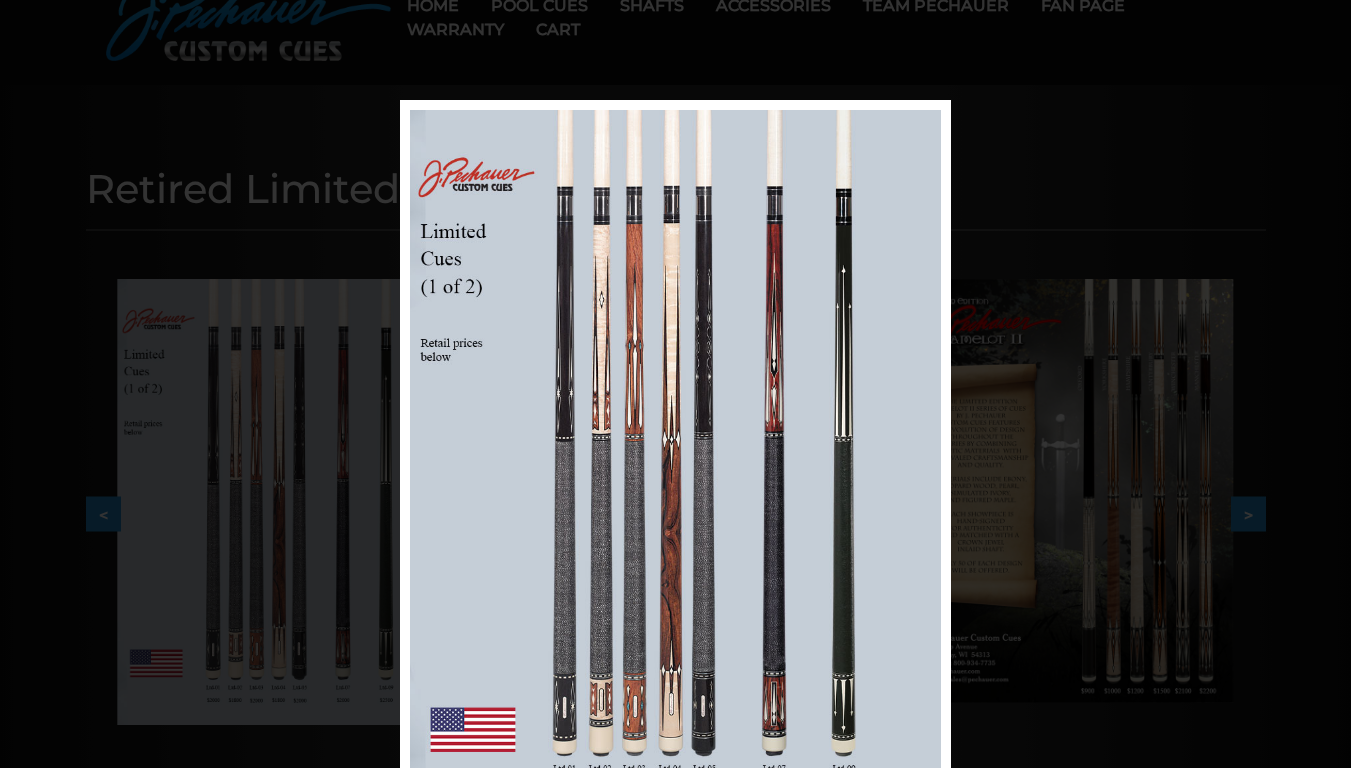 click on "Image 1 of 5" at bounding box center (675, 484) 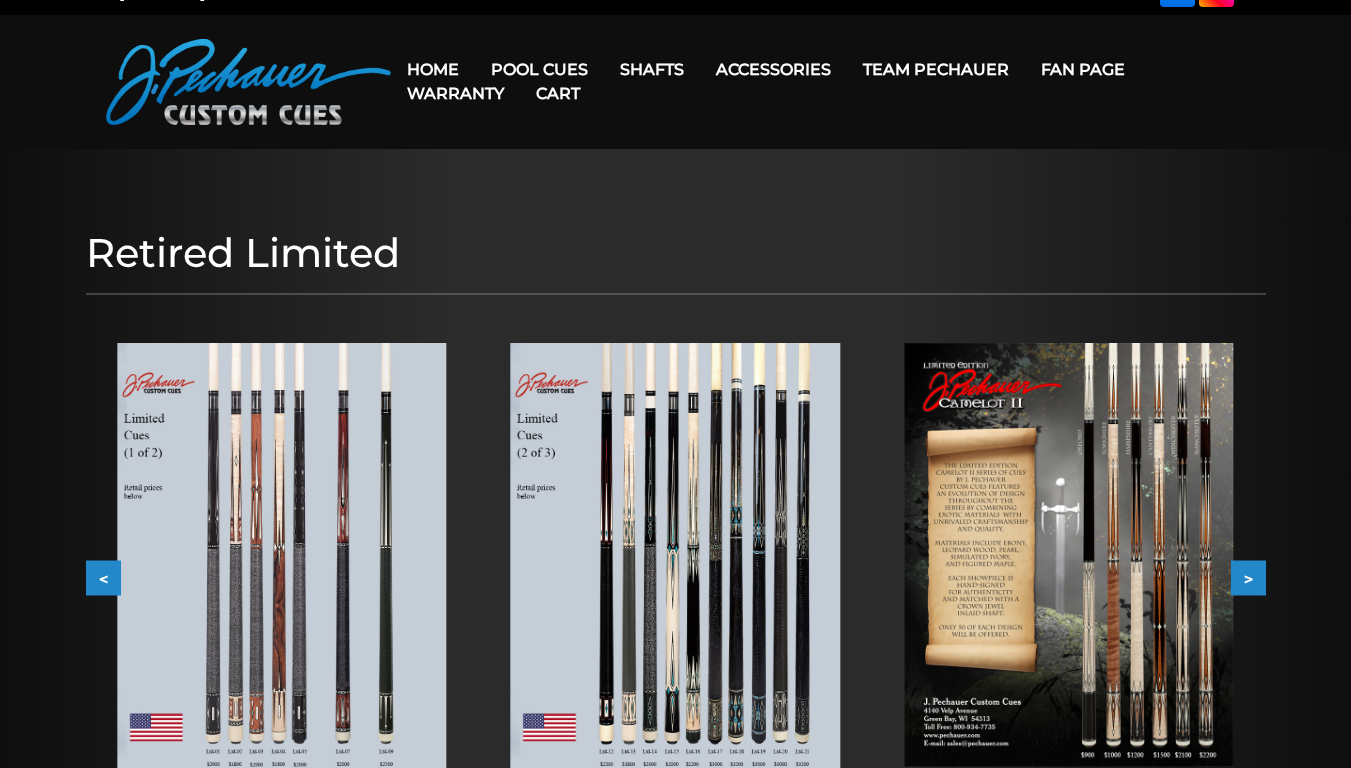 scroll, scrollTop: 0, scrollLeft: 0, axis: both 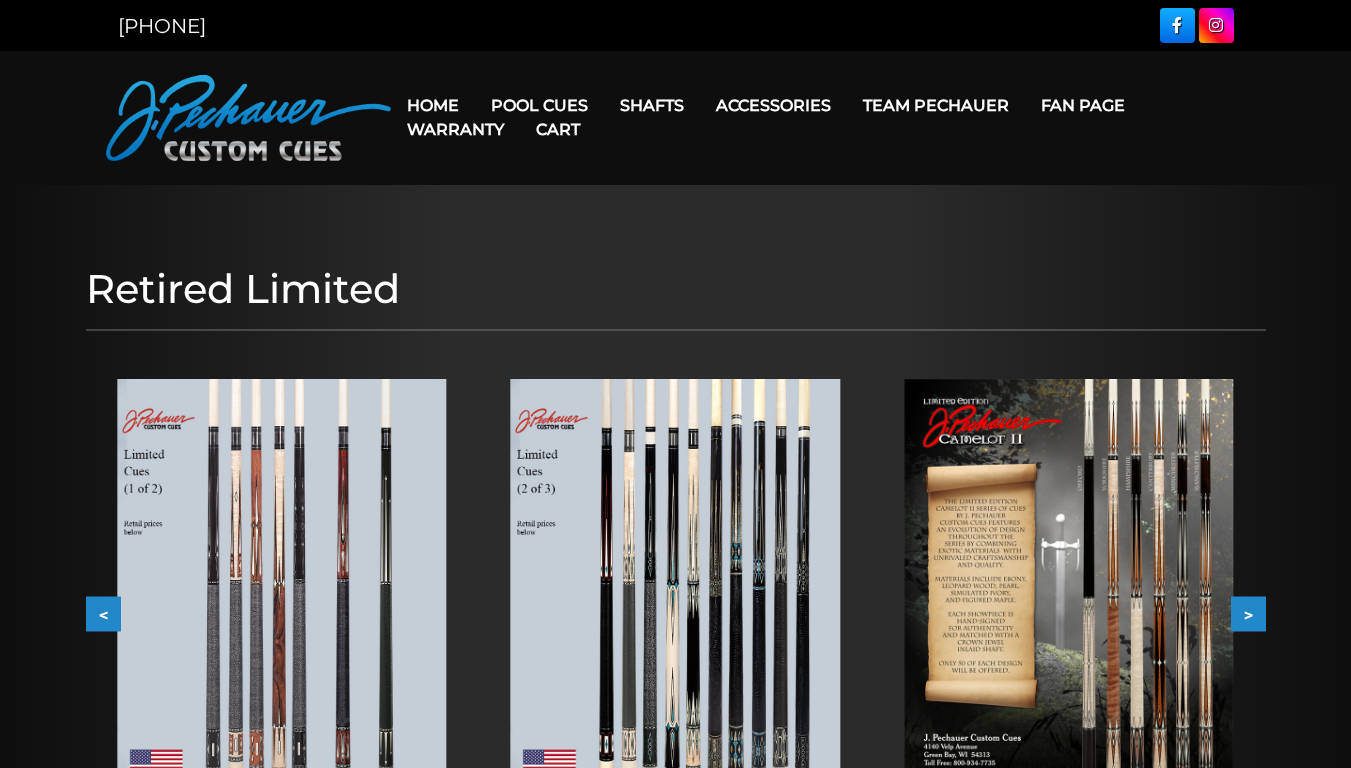 click on "<" at bounding box center [103, 614] 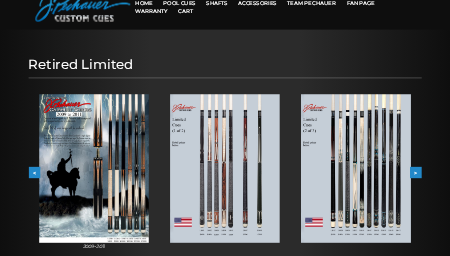 scroll, scrollTop: 100, scrollLeft: 0, axis: vertical 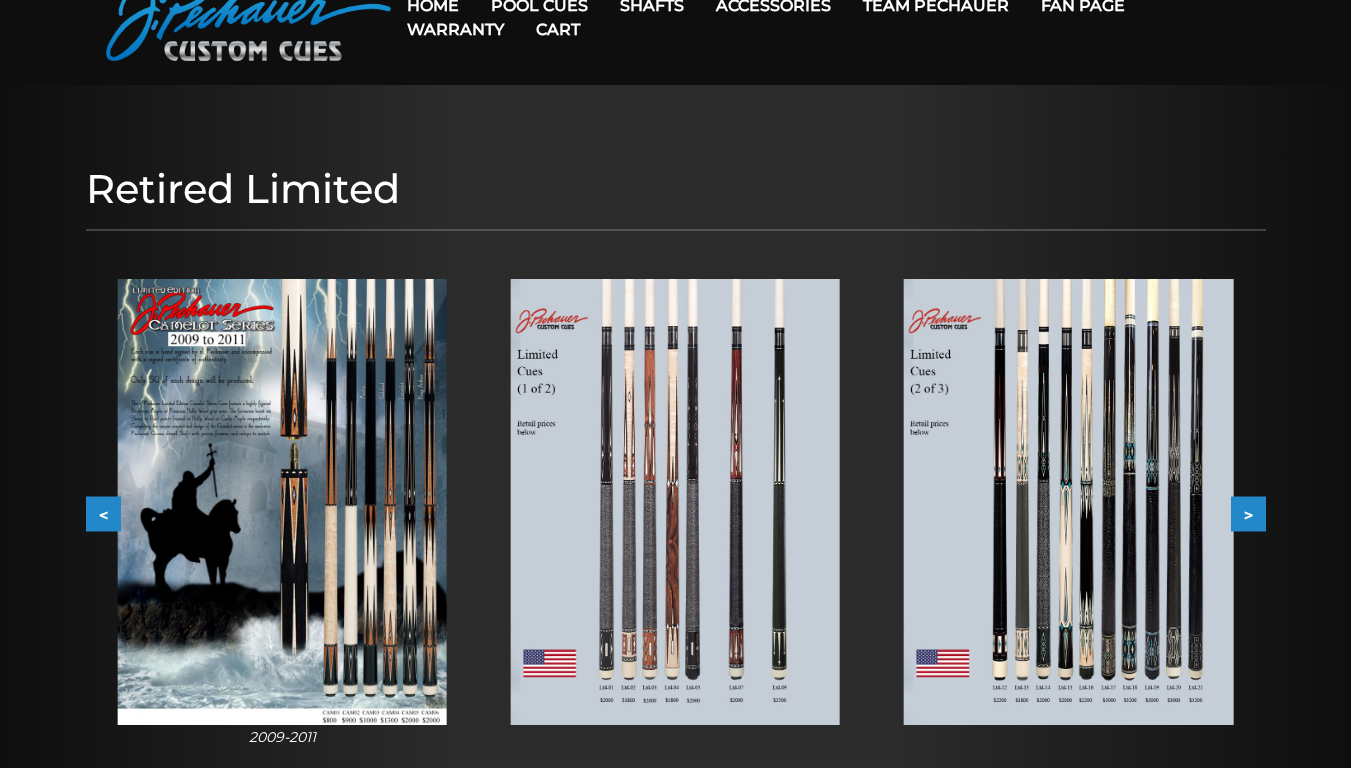 click at bounding box center (675, 502) 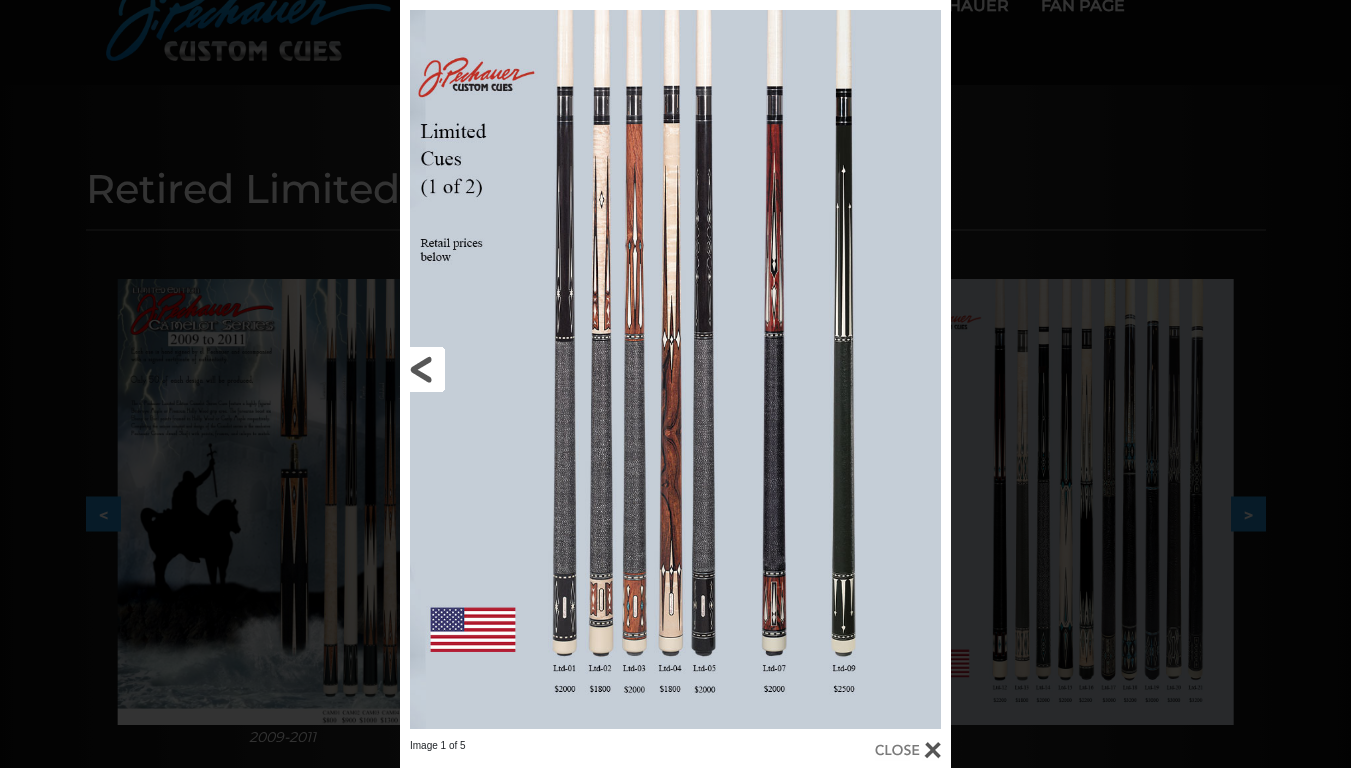 click at bounding box center (524, 369) 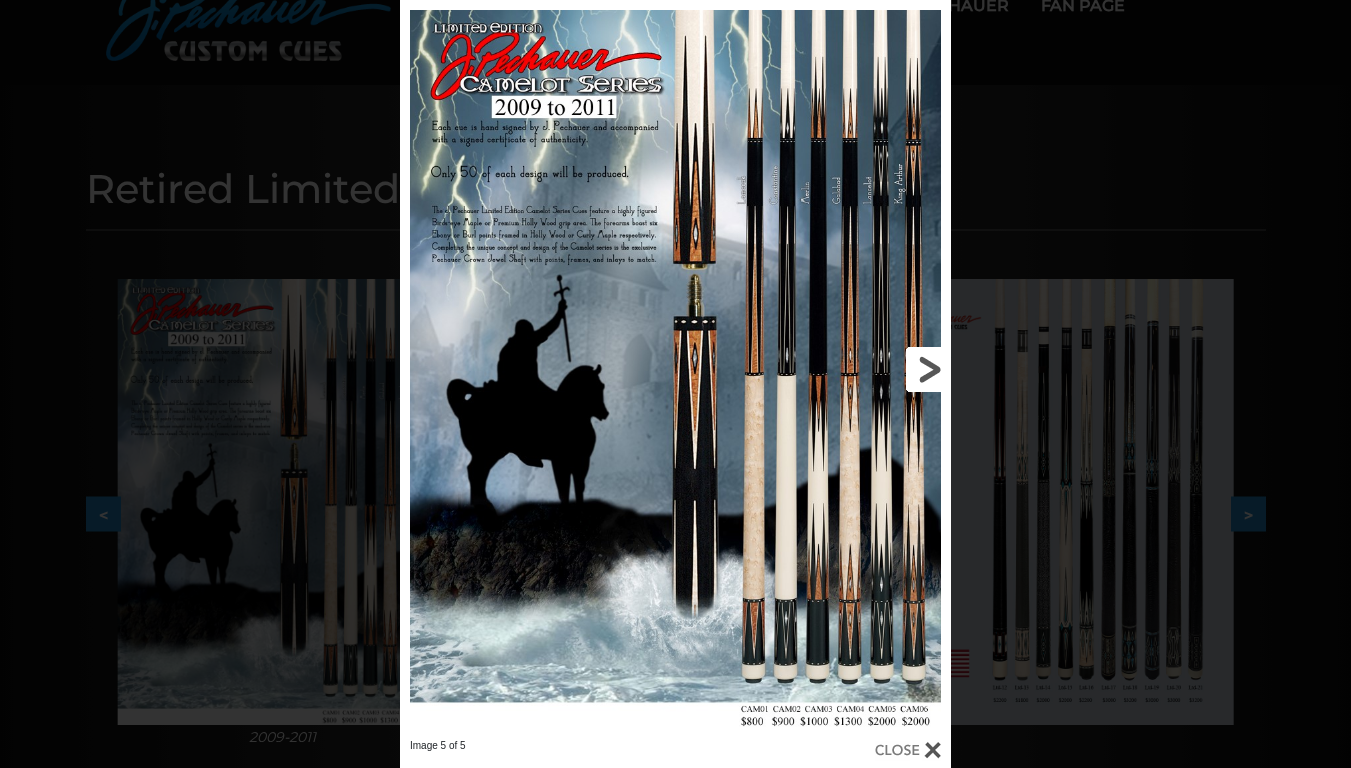 click at bounding box center (827, 369) 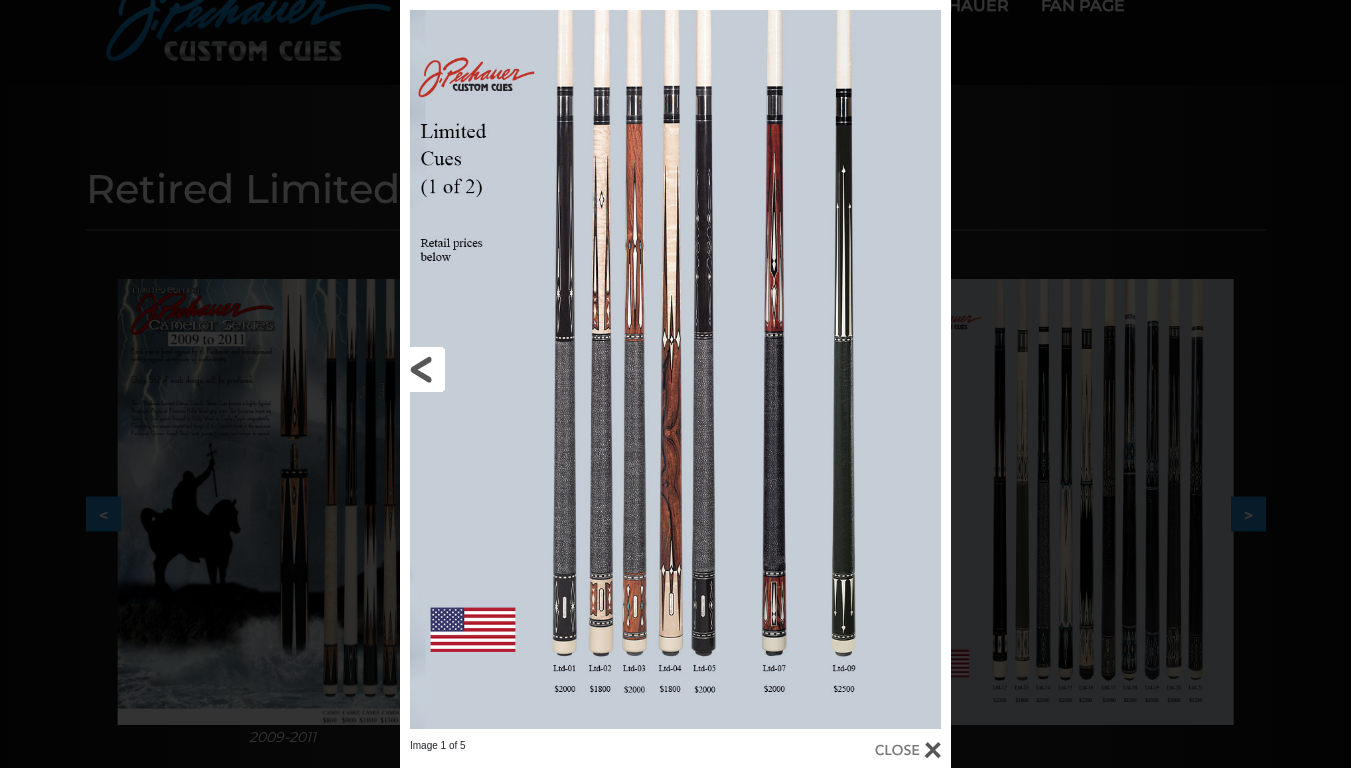 click at bounding box center (524, 369) 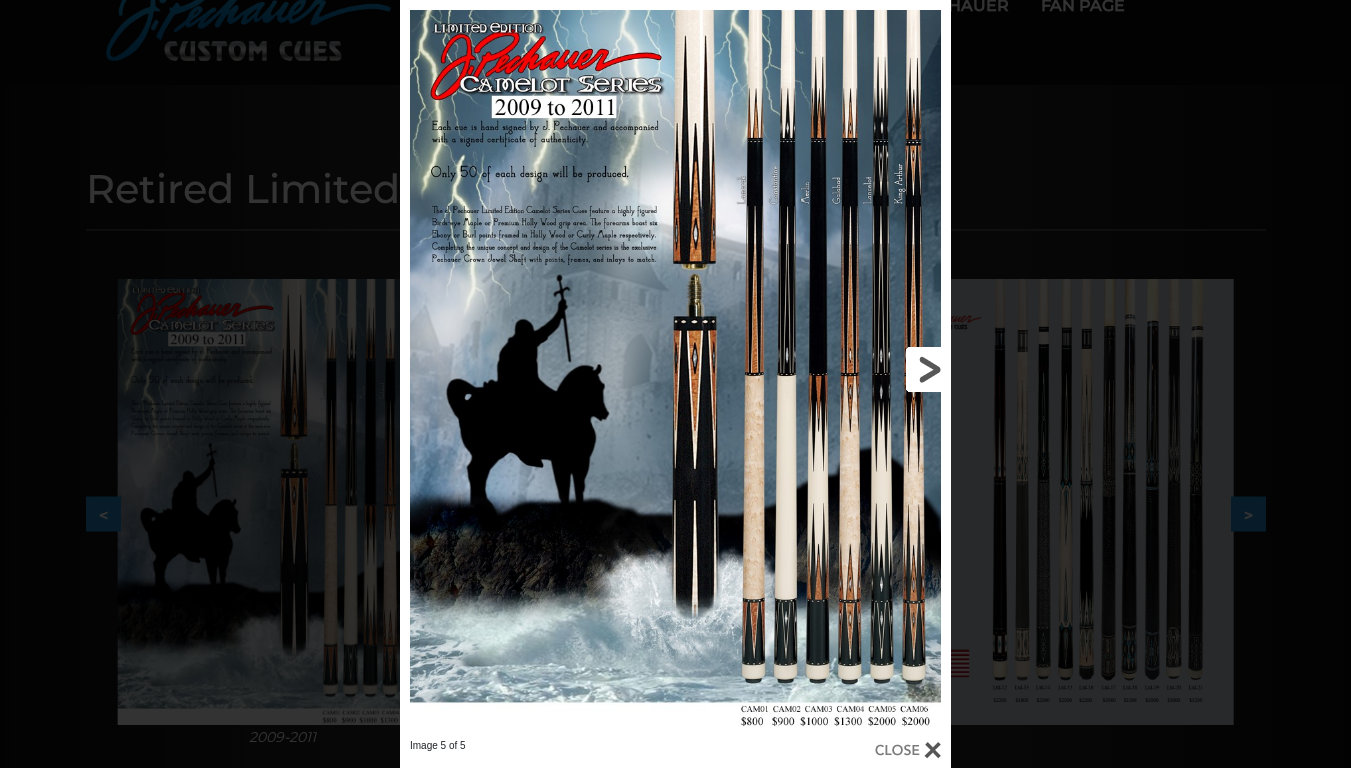 click at bounding box center (827, 369) 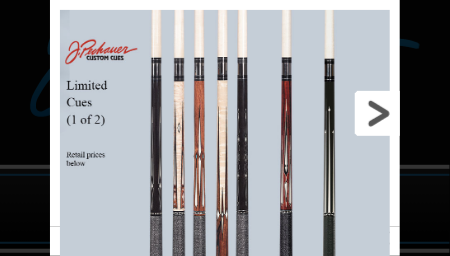 drag, startPoint x: 1327, startPoint y: 0, endPoint x: 317, endPoint y: 82, distance: 1013.32324 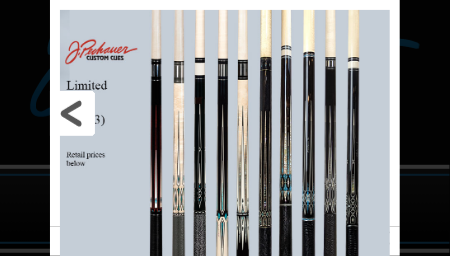 click at bounding box center [129, 113] 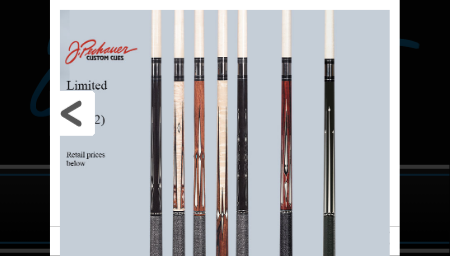 click at bounding box center (129, 113) 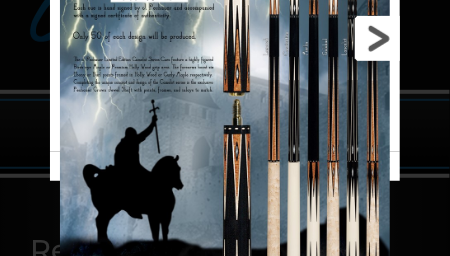 scroll, scrollTop: 166, scrollLeft: 0, axis: vertical 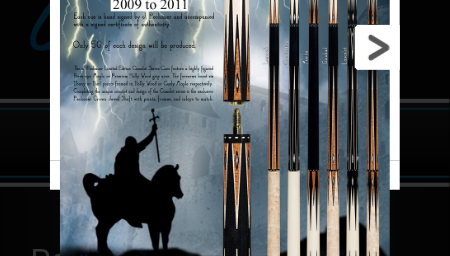 click at bounding box center [322, 47] 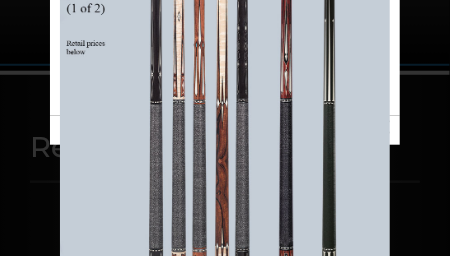 scroll, scrollTop: 266, scrollLeft: 0, axis: vertical 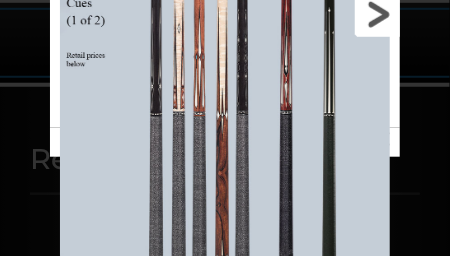 click at bounding box center [322, 14] 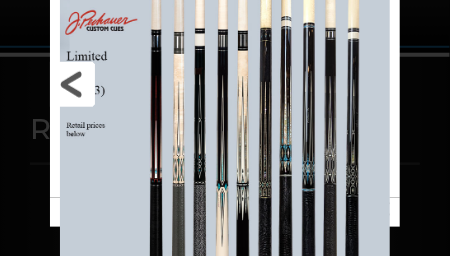scroll, scrollTop: 300, scrollLeft: 0, axis: vertical 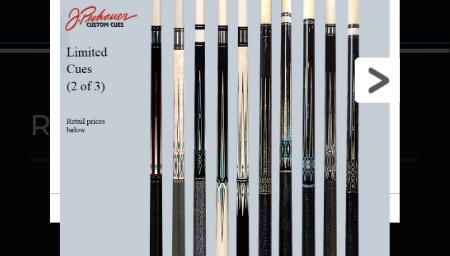 click at bounding box center (322, 80) 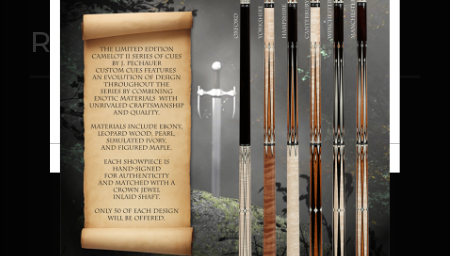 scroll, scrollTop: 300, scrollLeft: 0, axis: vertical 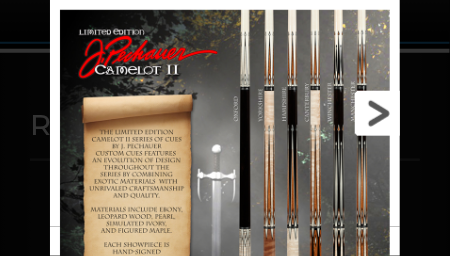 click at bounding box center [322, 113] 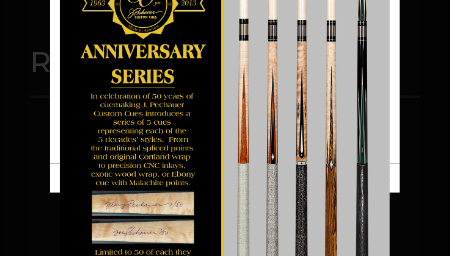 scroll, scrollTop: 333, scrollLeft: 0, axis: vertical 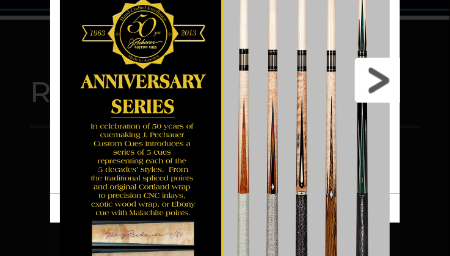 click at bounding box center [322, 80] 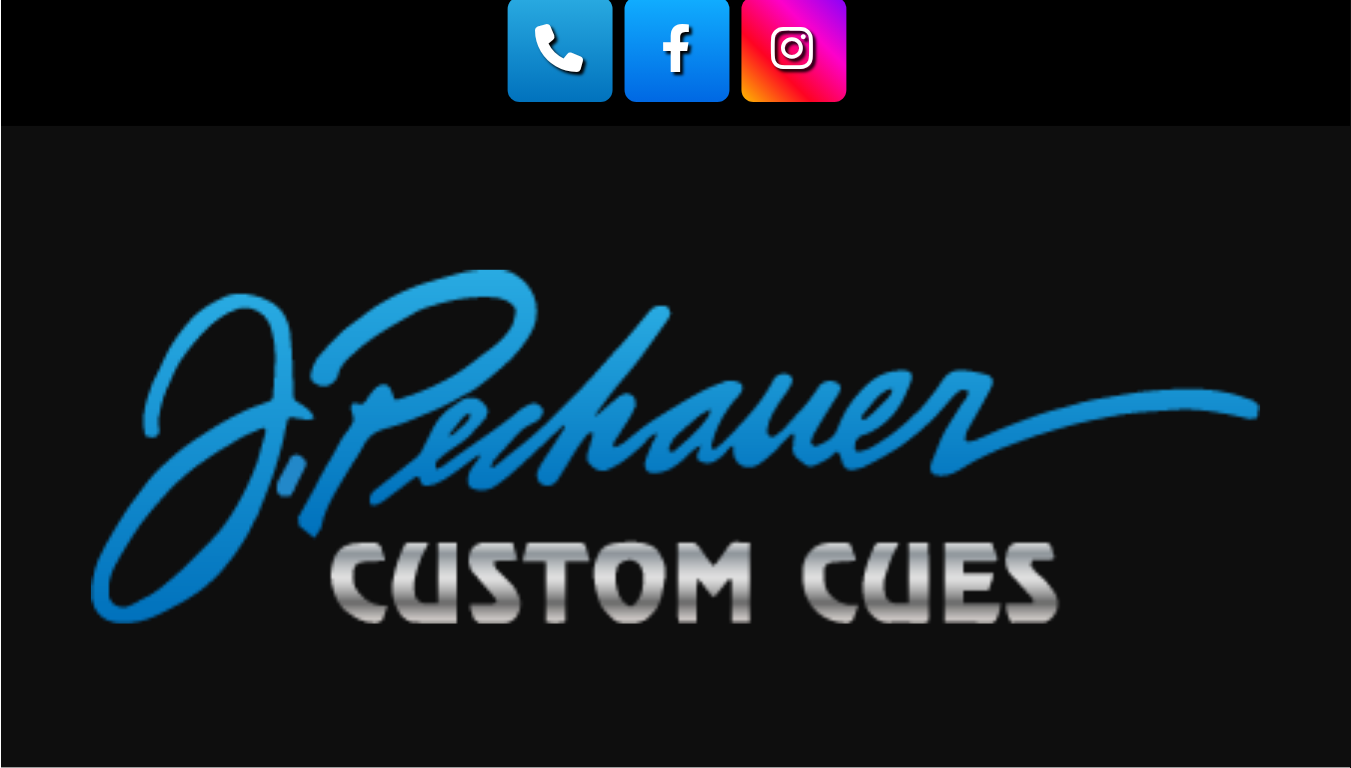 scroll, scrollTop: 0, scrollLeft: 0, axis: both 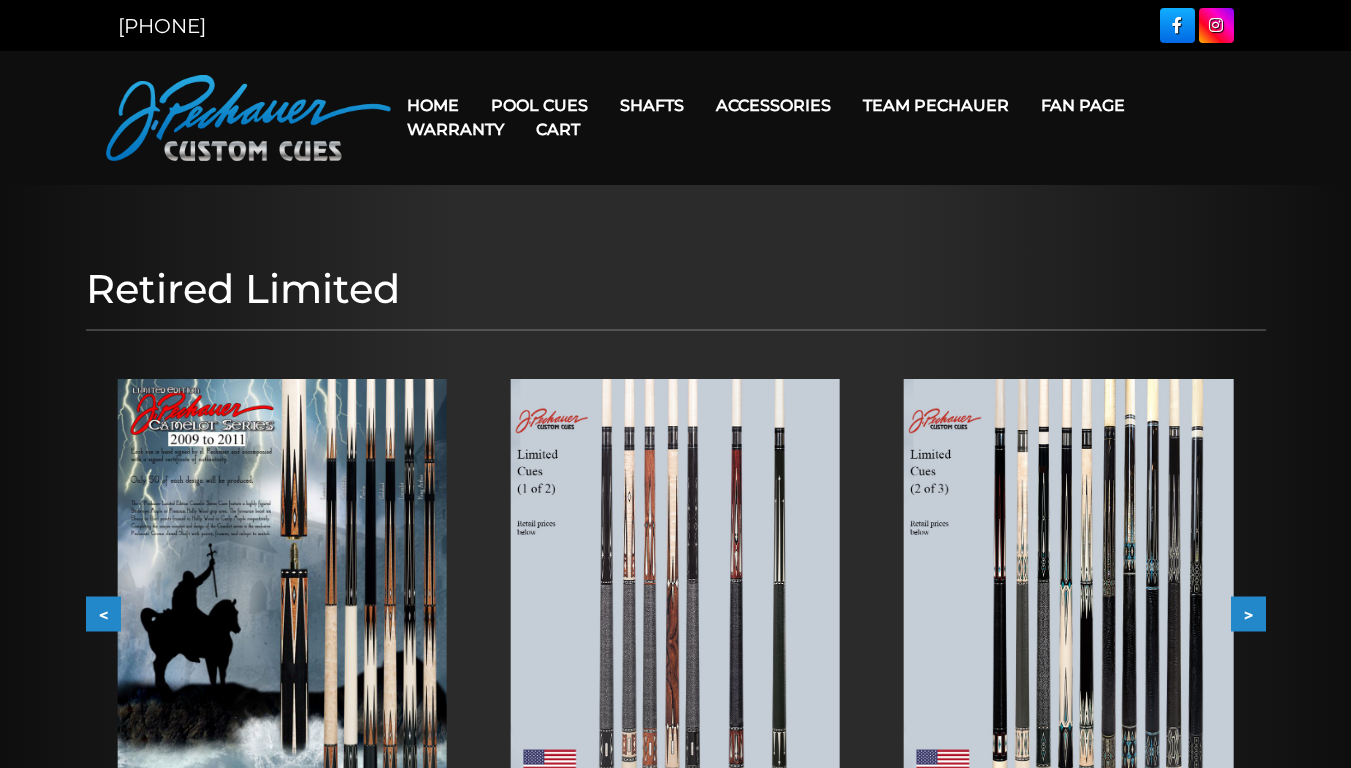 drag, startPoint x: 437, startPoint y: 25, endPoint x: 933, endPoint y: 169, distance: 516.4804 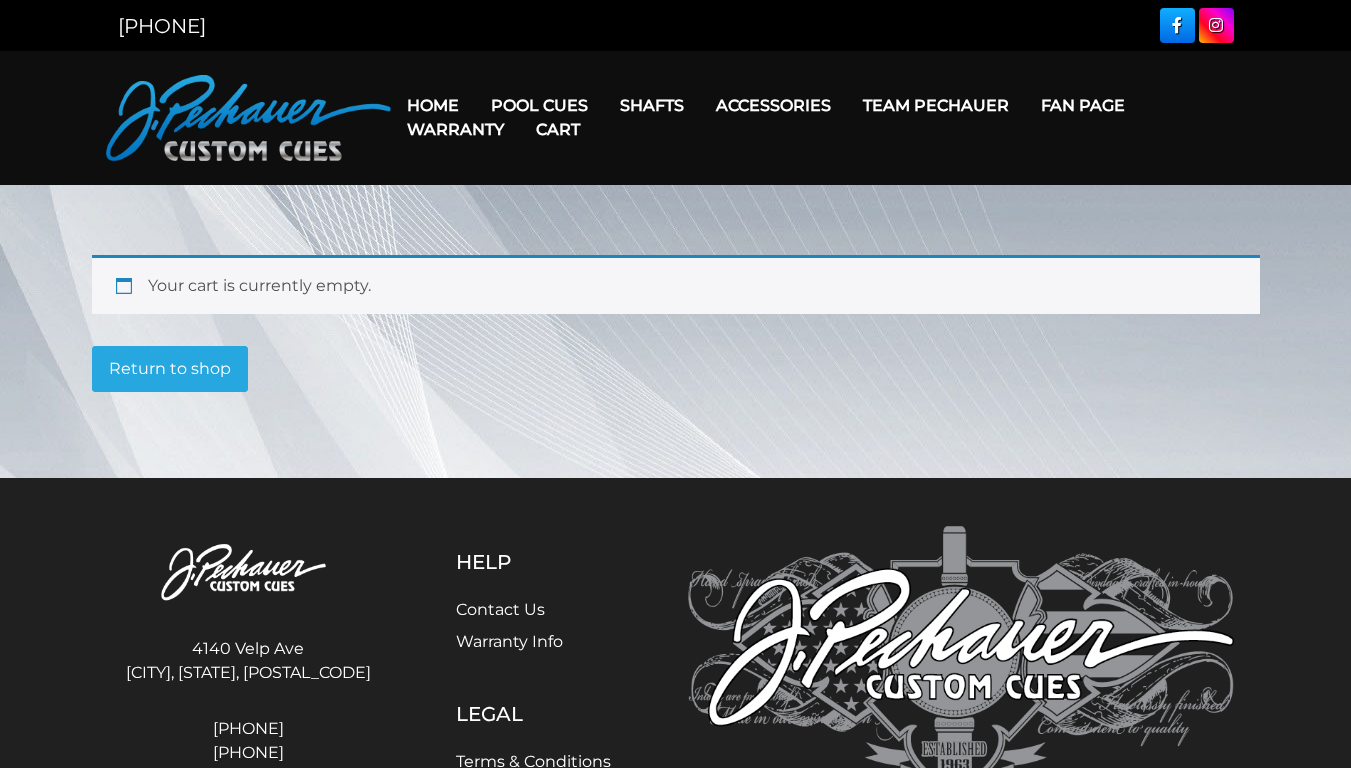 scroll, scrollTop: 0, scrollLeft: 0, axis: both 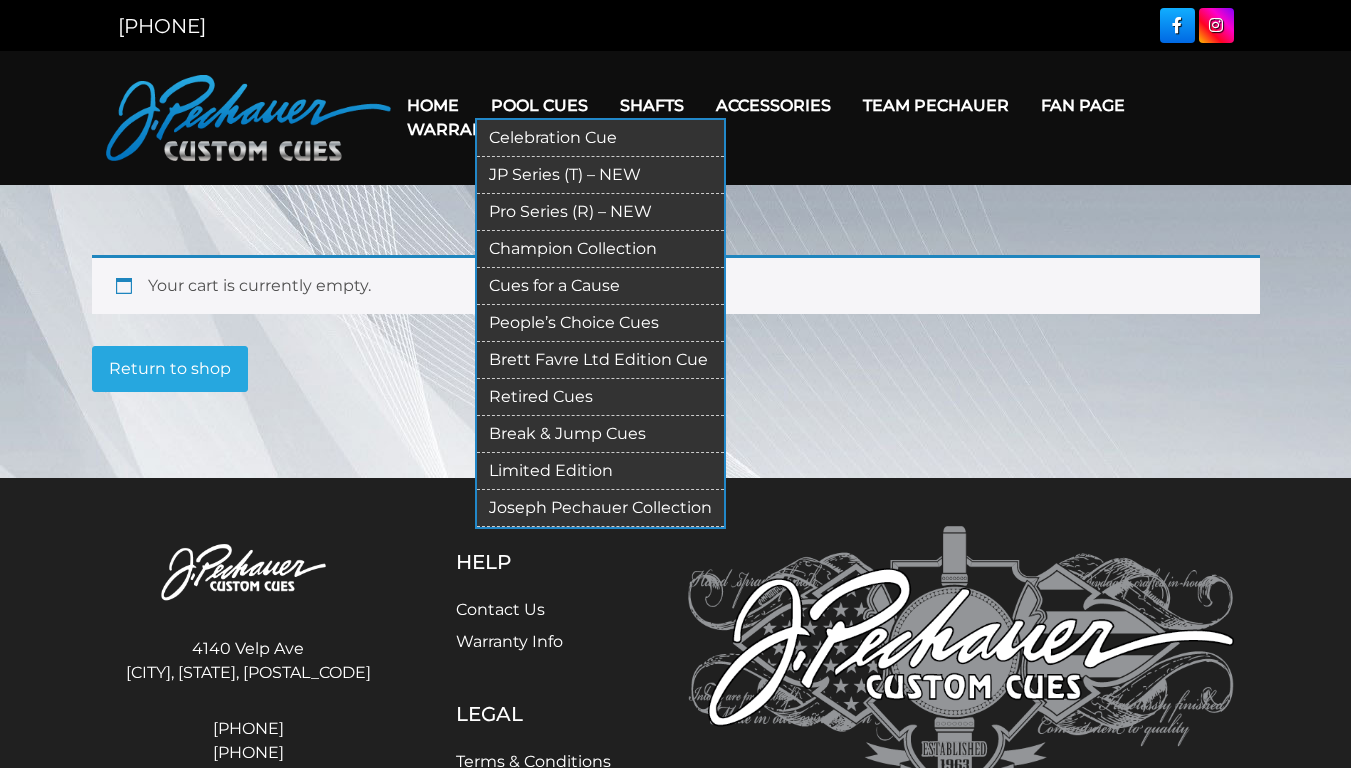 click on "JP Series (T) – NEW" at bounding box center [600, 175] 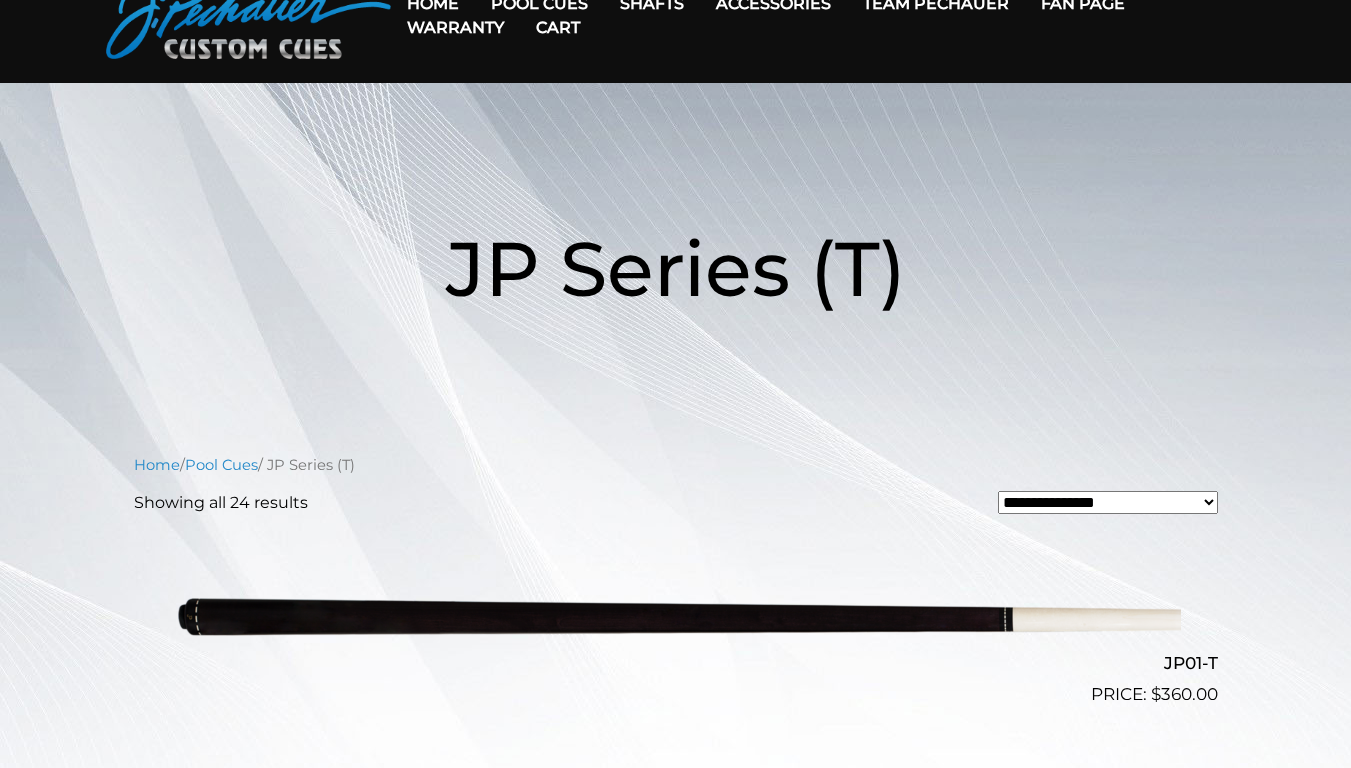 scroll, scrollTop: 0, scrollLeft: 0, axis: both 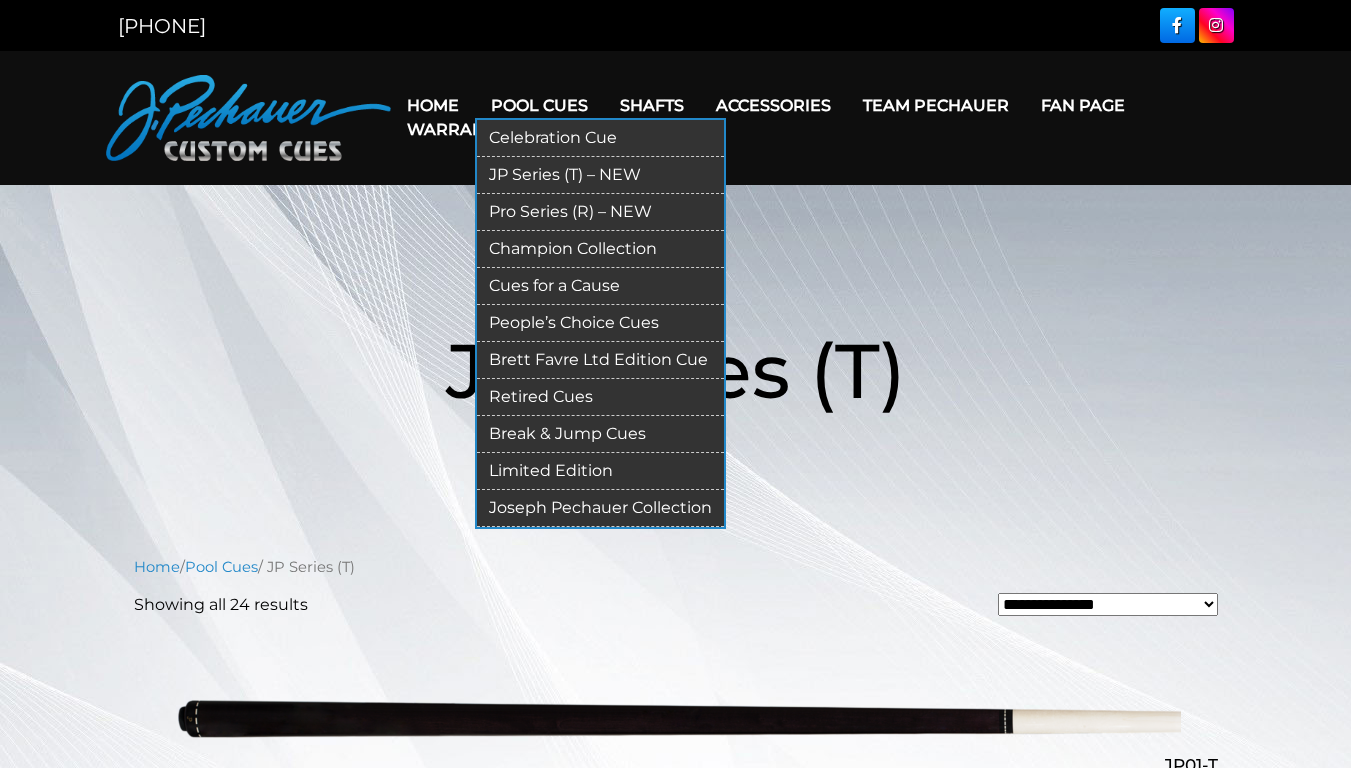 click on "Pro Series (R) – NEW" at bounding box center [600, 212] 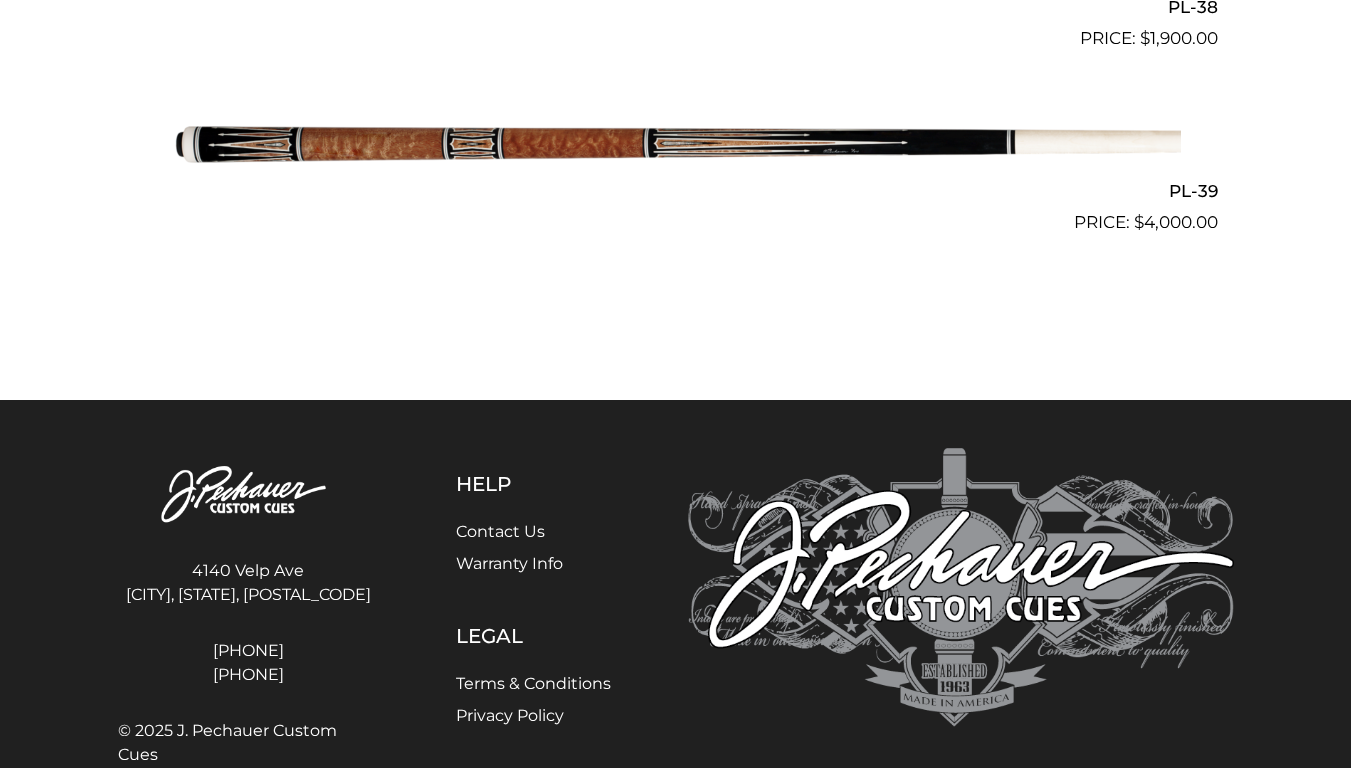 scroll, scrollTop: 5916, scrollLeft: 0, axis: vertical 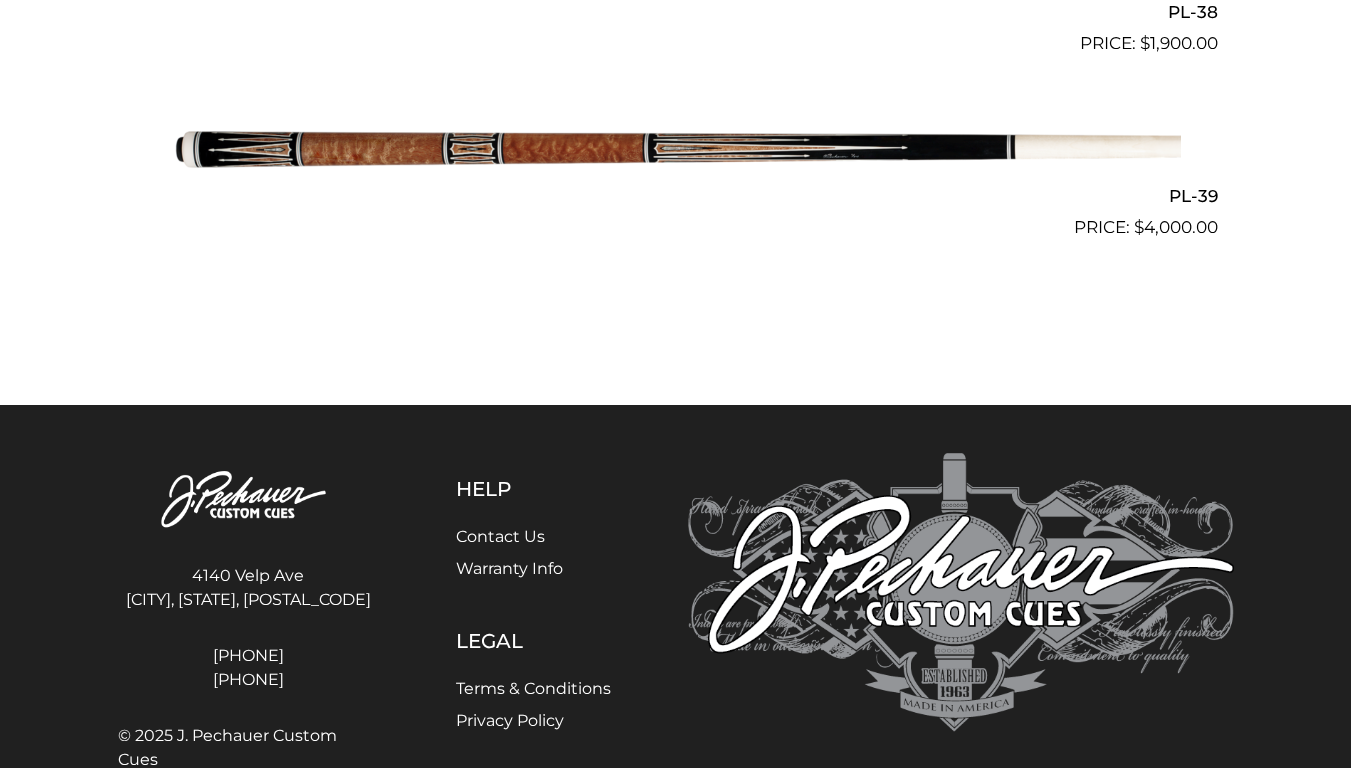 click at bounding box center (676, 149) 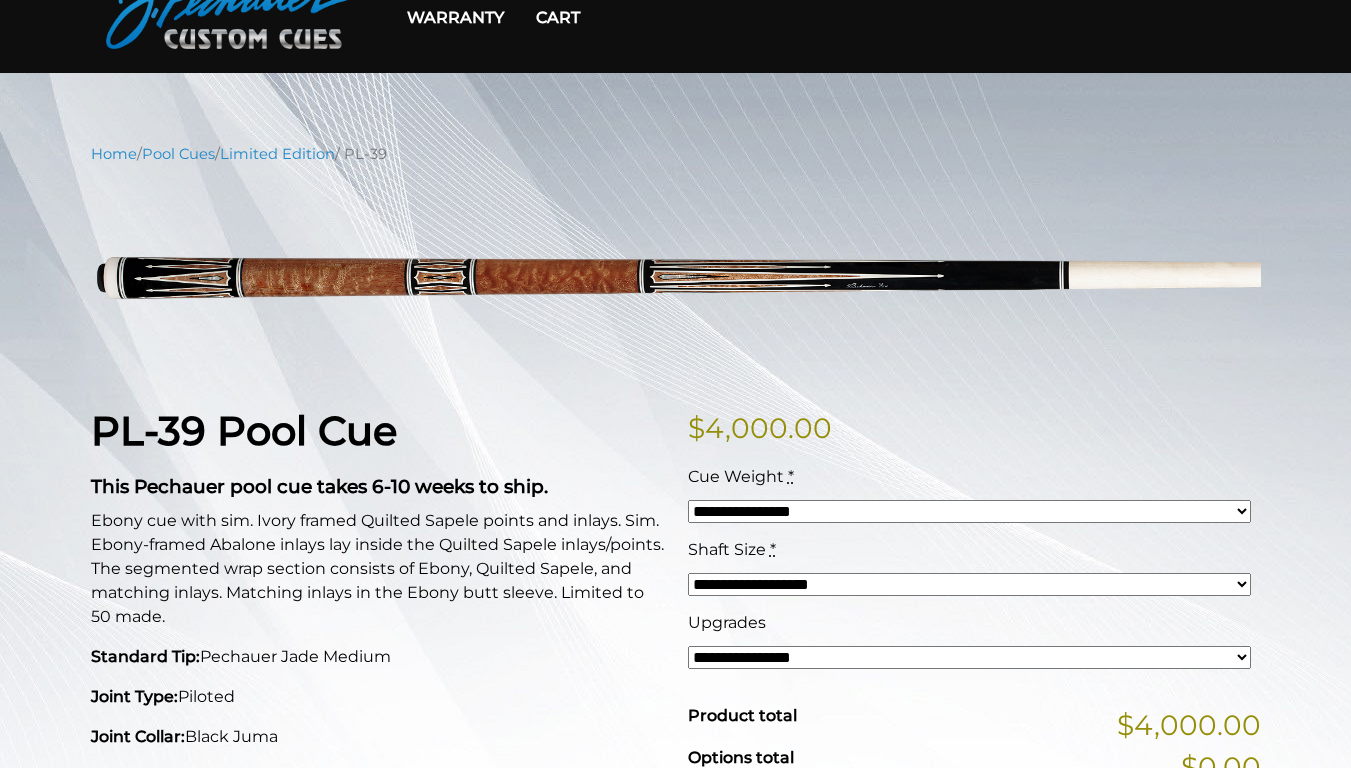 scroll, scrollTop: 0, scrollLeft: 0, axis: both 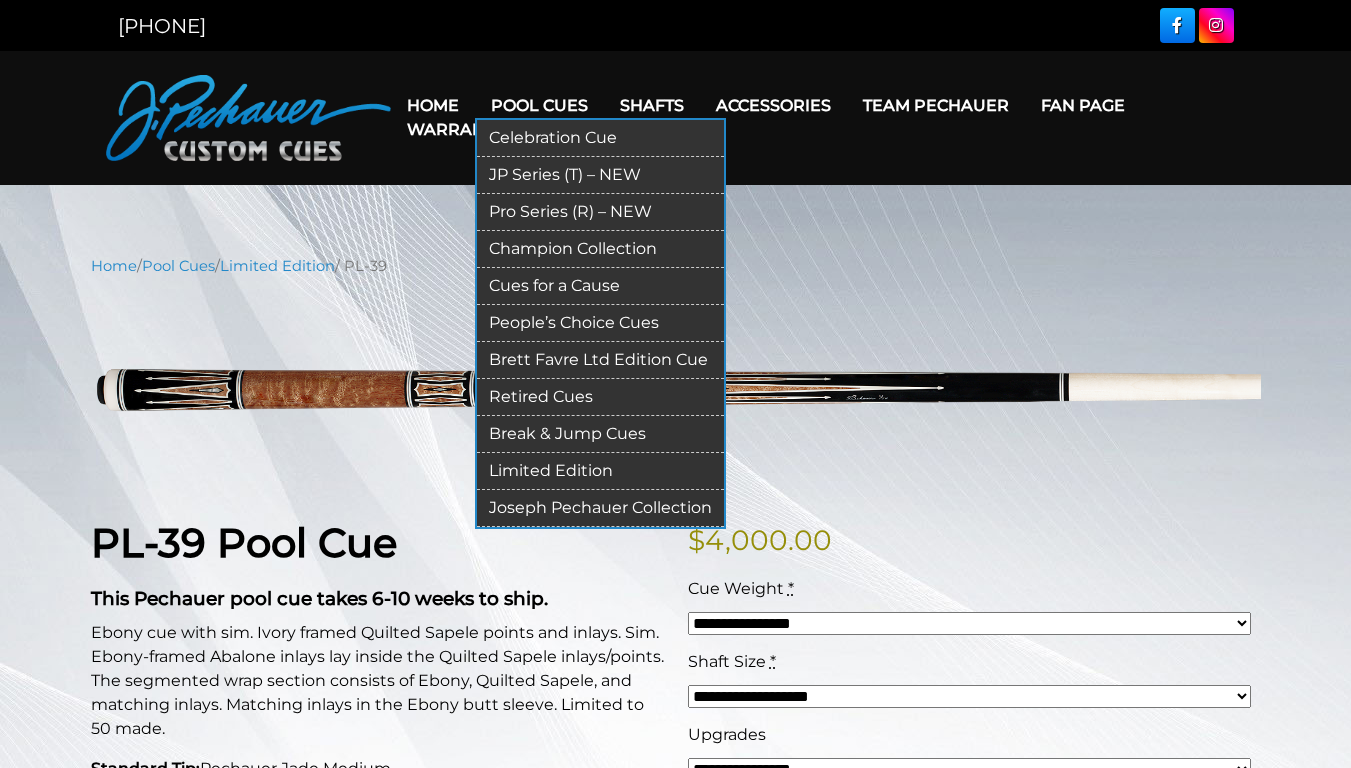 click on "Pro Series (R) – NEW" at bounding box center (600, 212) 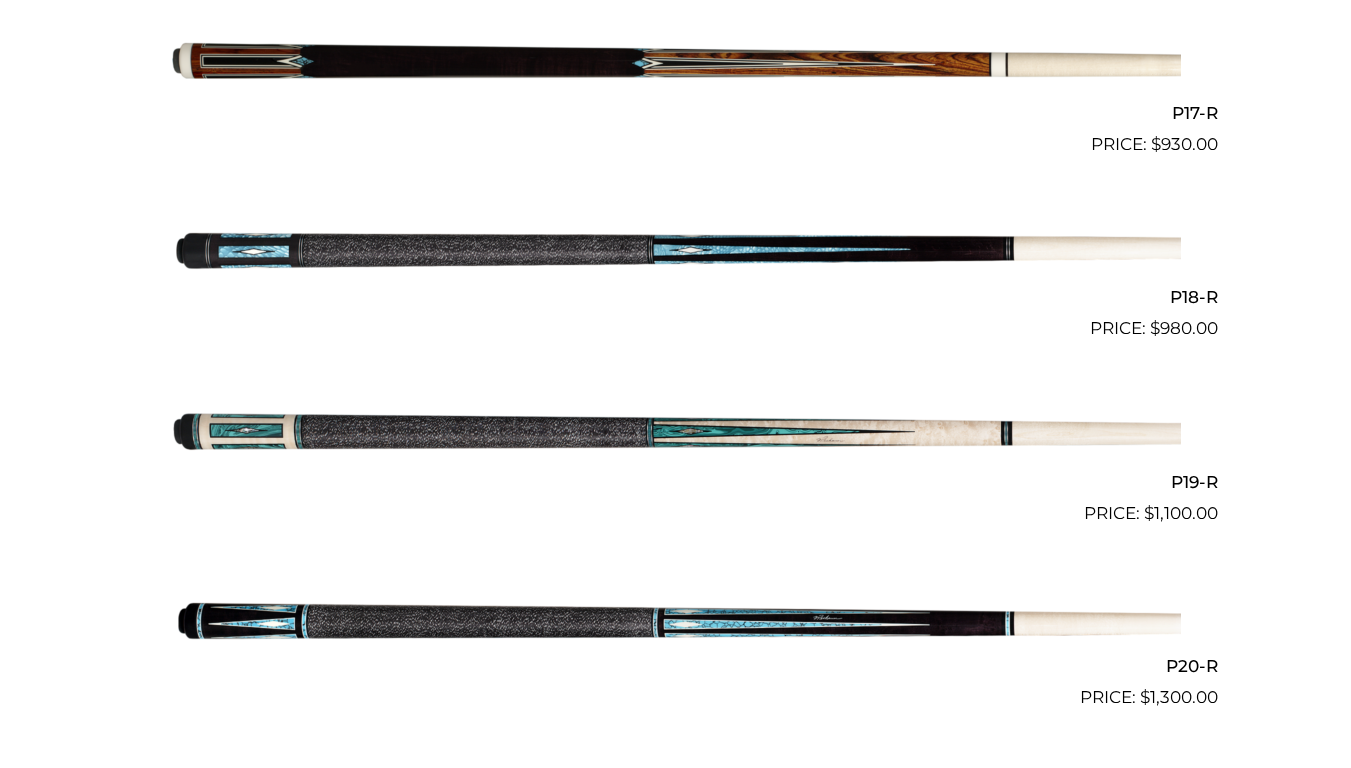 scroll, scrollTop: 3604, scrollLeft: 0, axis: vertical 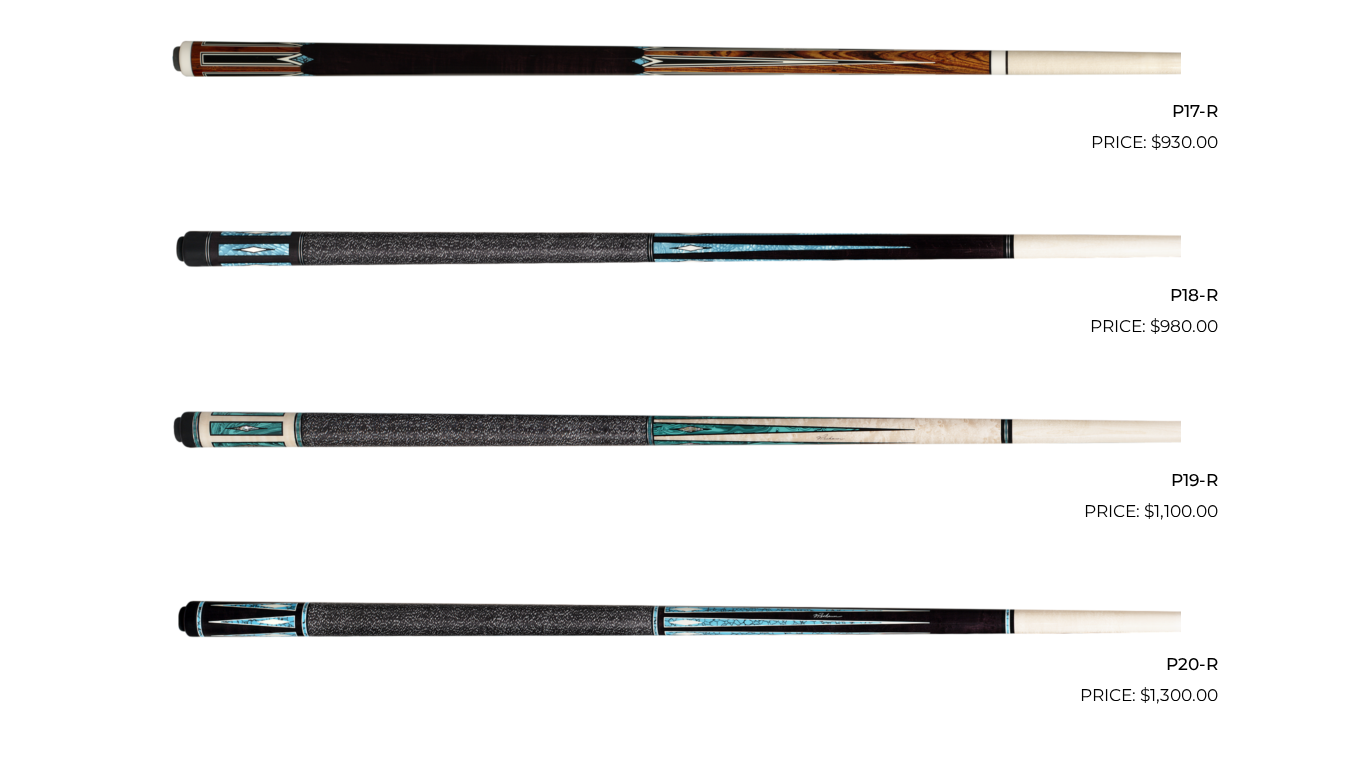 click at bounding box center [676, 432] 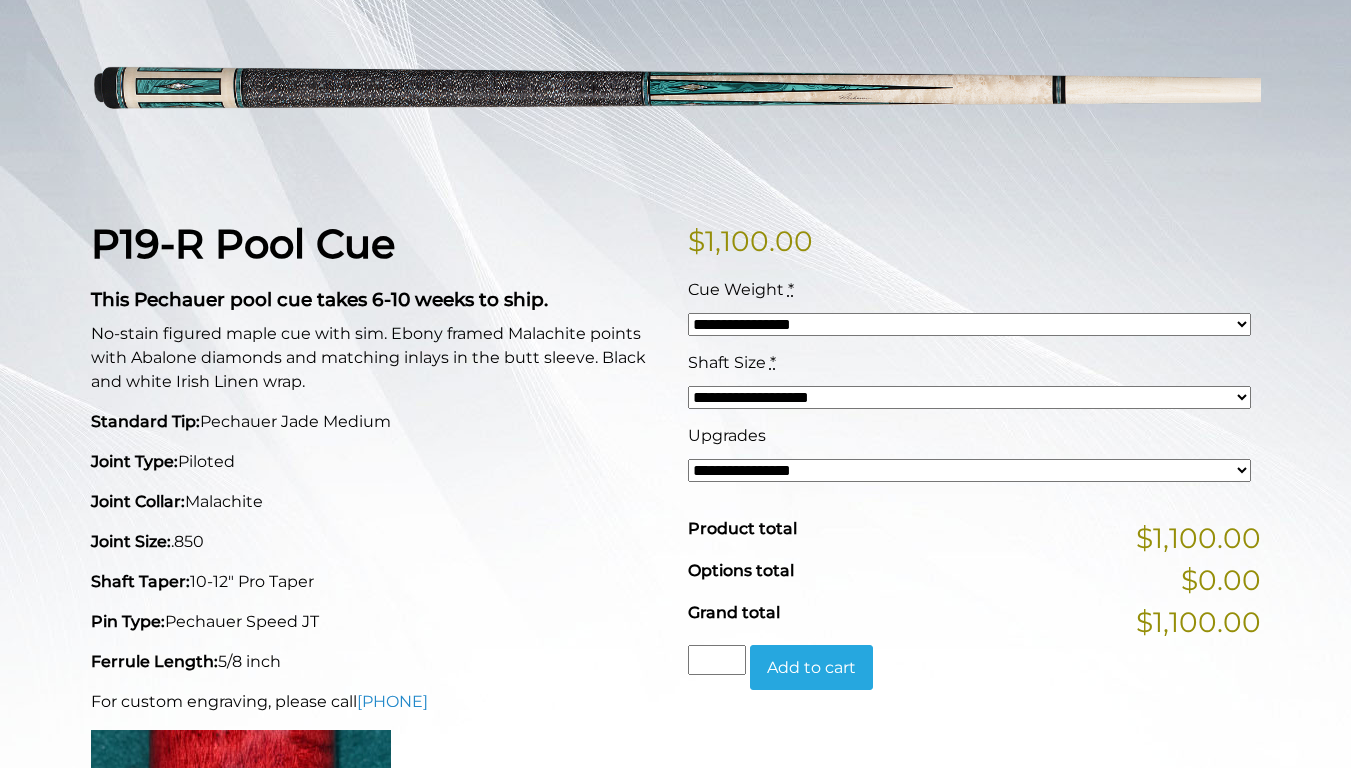 scroll, scrollTop: 300, scrollLeft: 0, axis: vertical 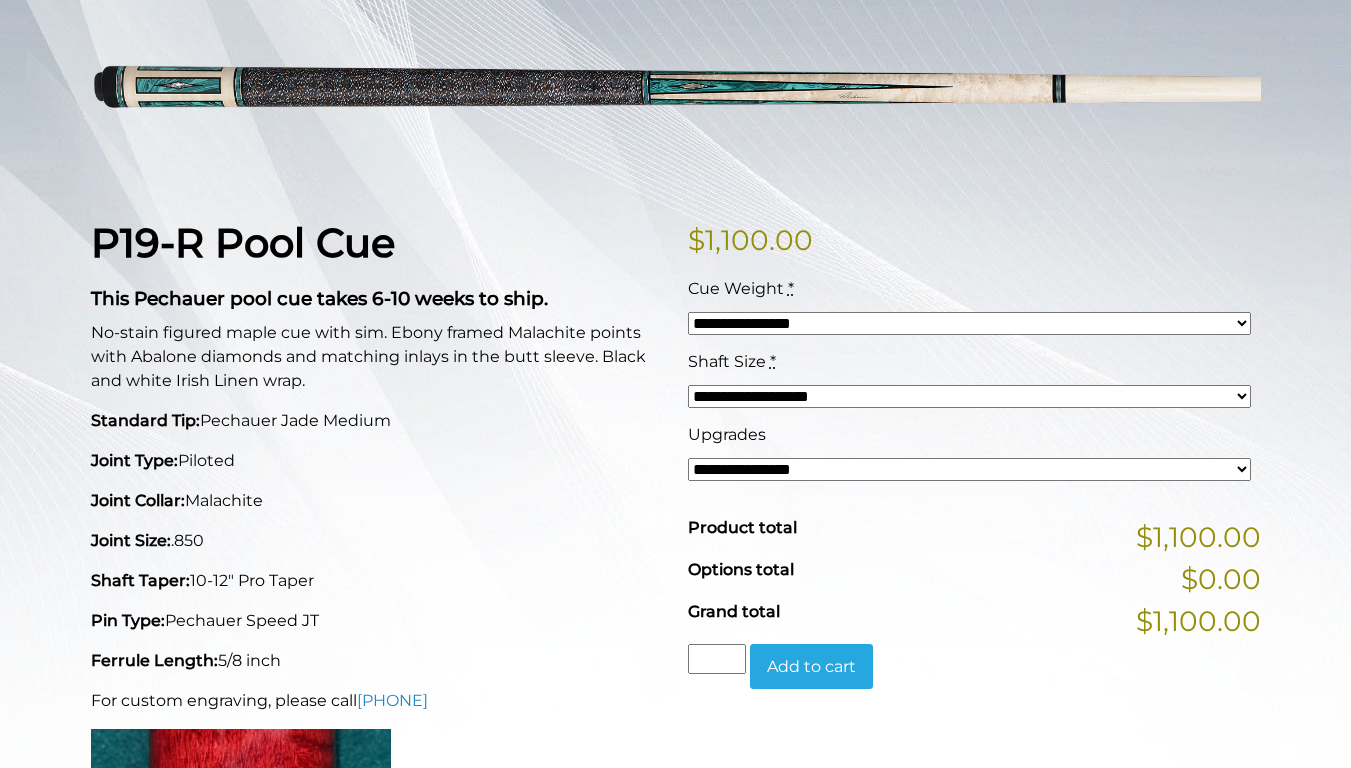 click on "**********" at bounding box center [969, 396] 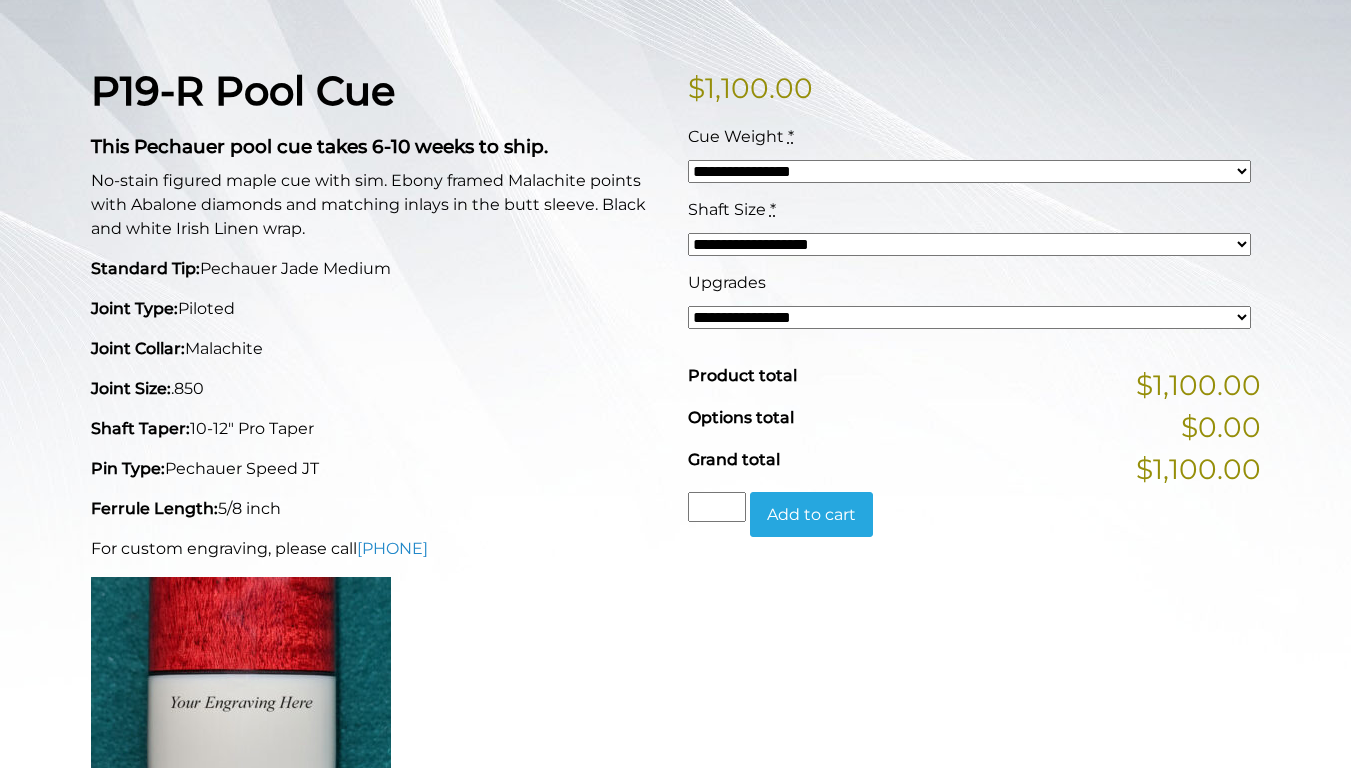 scroll, scrollTop: 0, scrollLeft: 0, axis: both 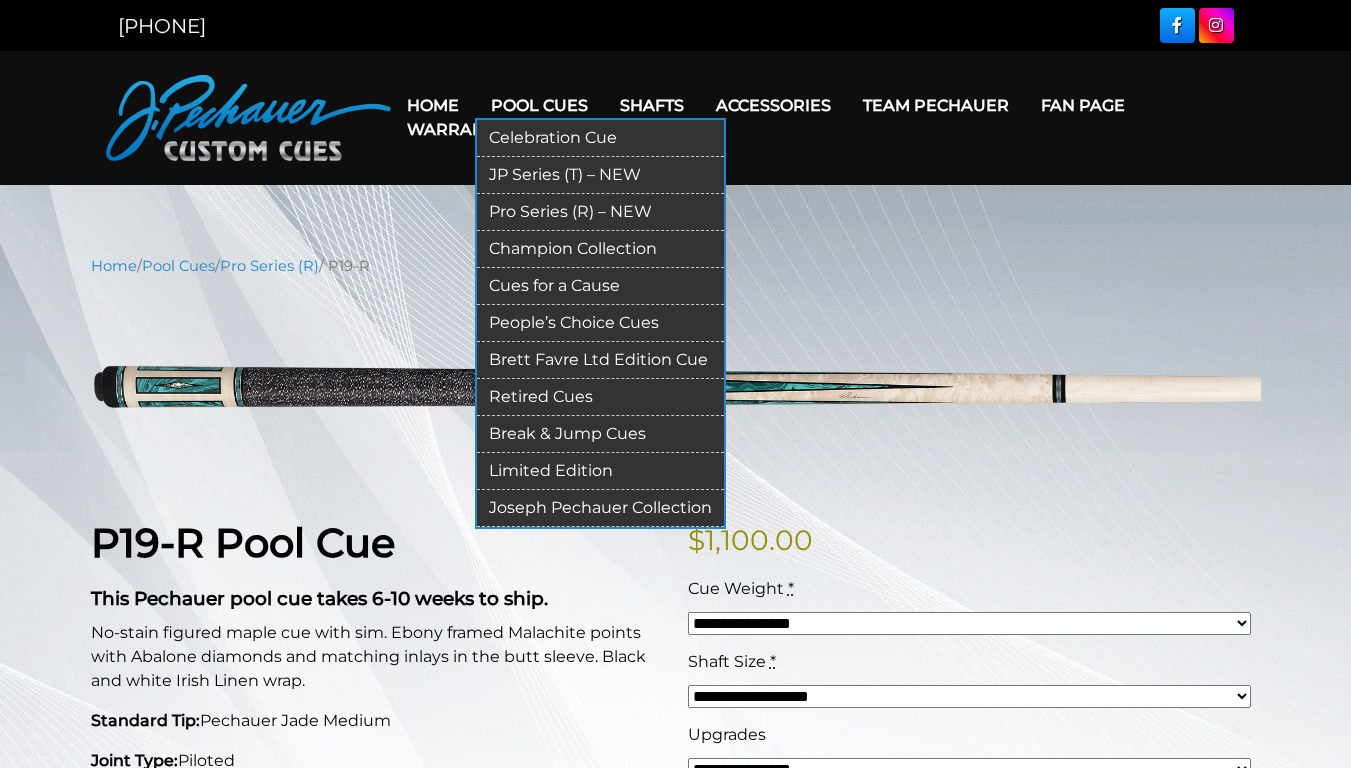 click on "Pro Series (R) – NEW" at bounding box center (600, 212) 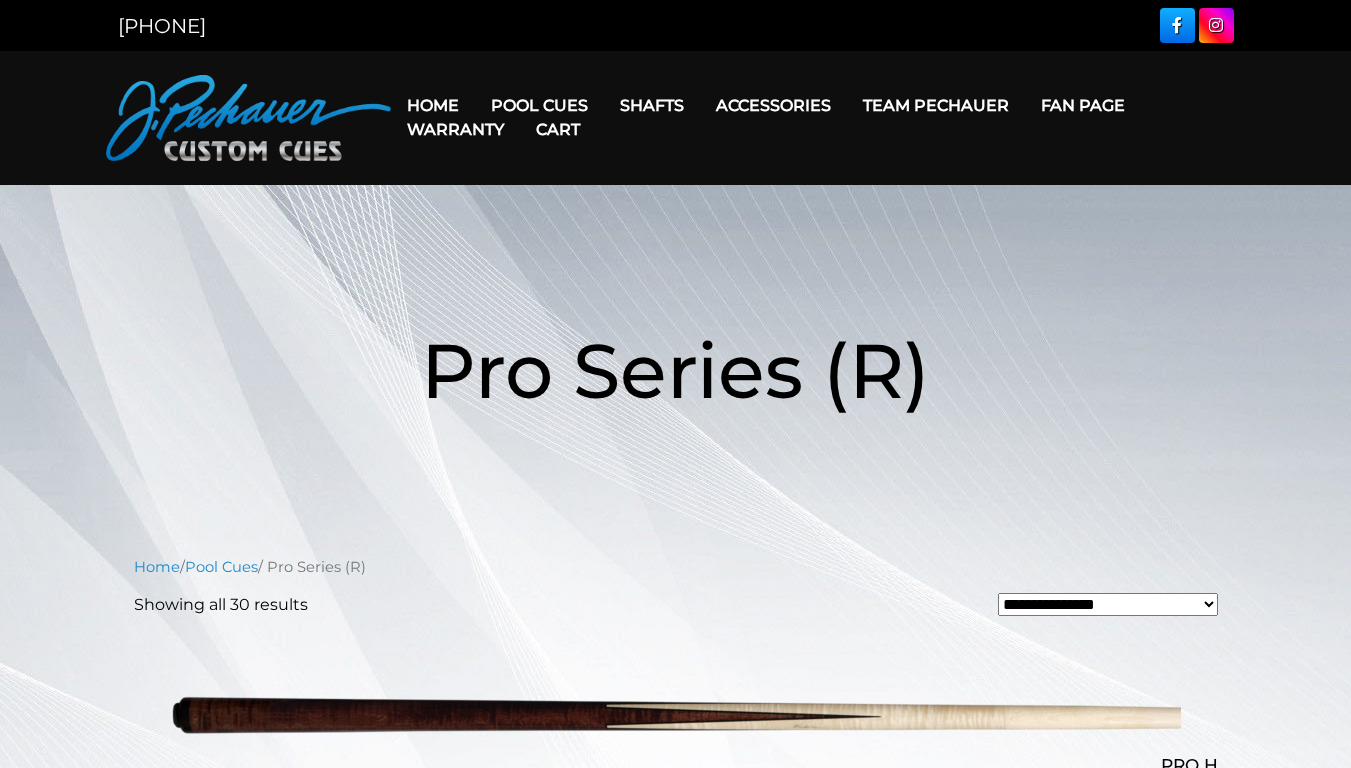scroll, scrollTop: 0, scrollLeft: 0, axis: both 